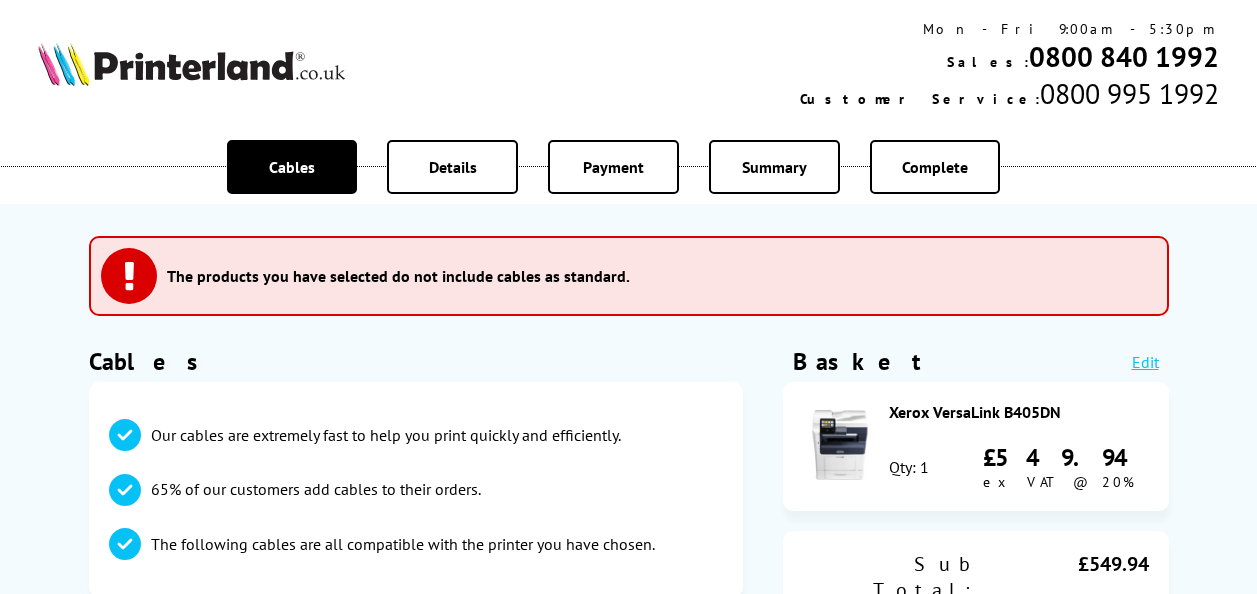 scroll, scrollTop: 0, scrollLeft: 0, axis: both 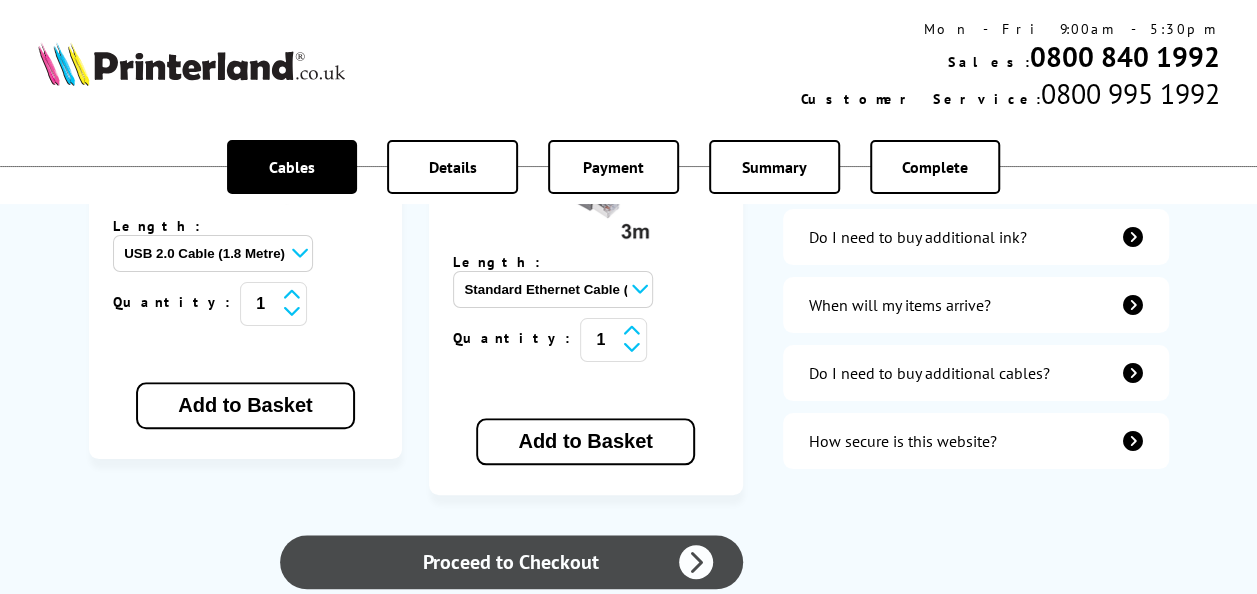 click on "Proceed to Checkout" at bounding box center (511, 562) 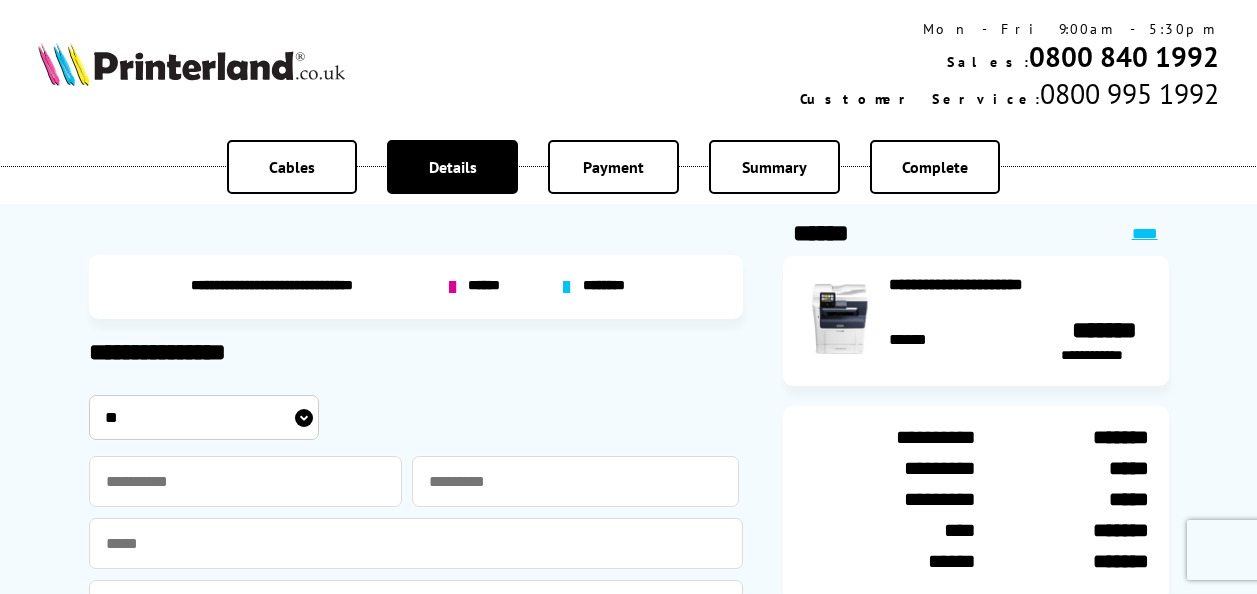 scroll, scrollTop: 0, scrollLeft: 0, axis: both 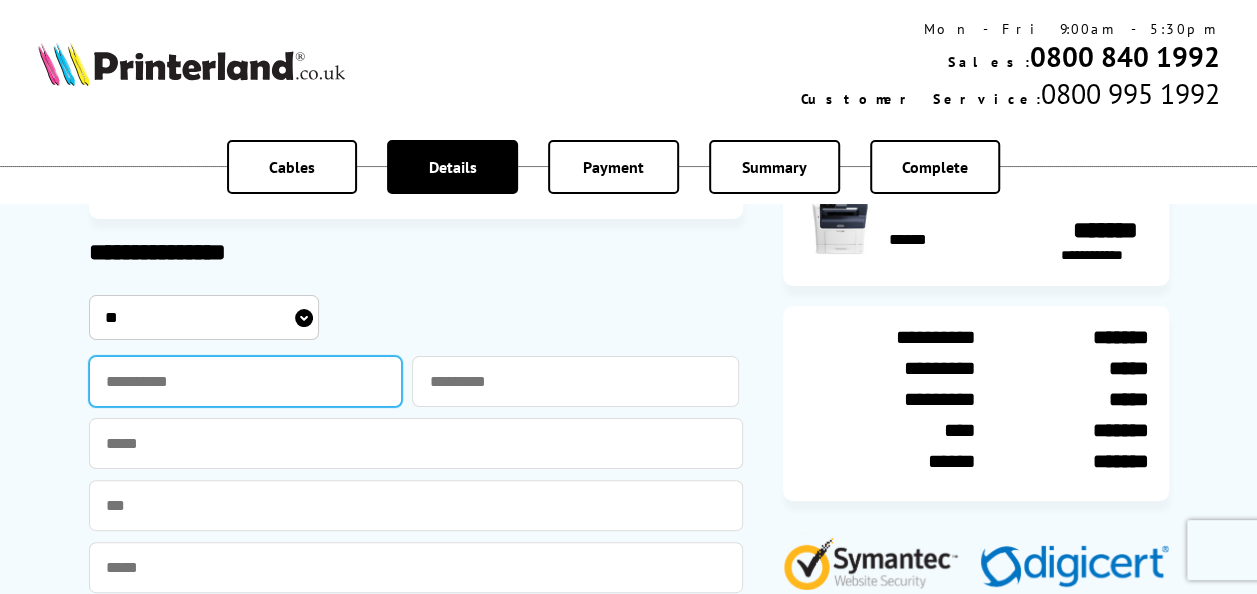 click at bounding box center [246, 381] 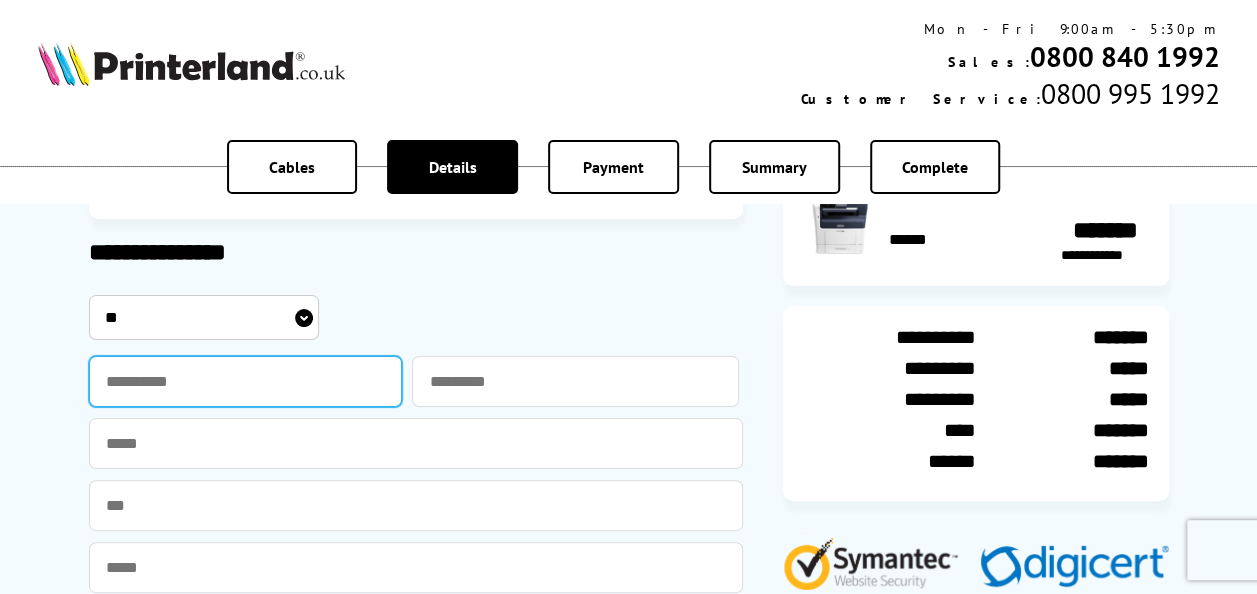 type on "*******" 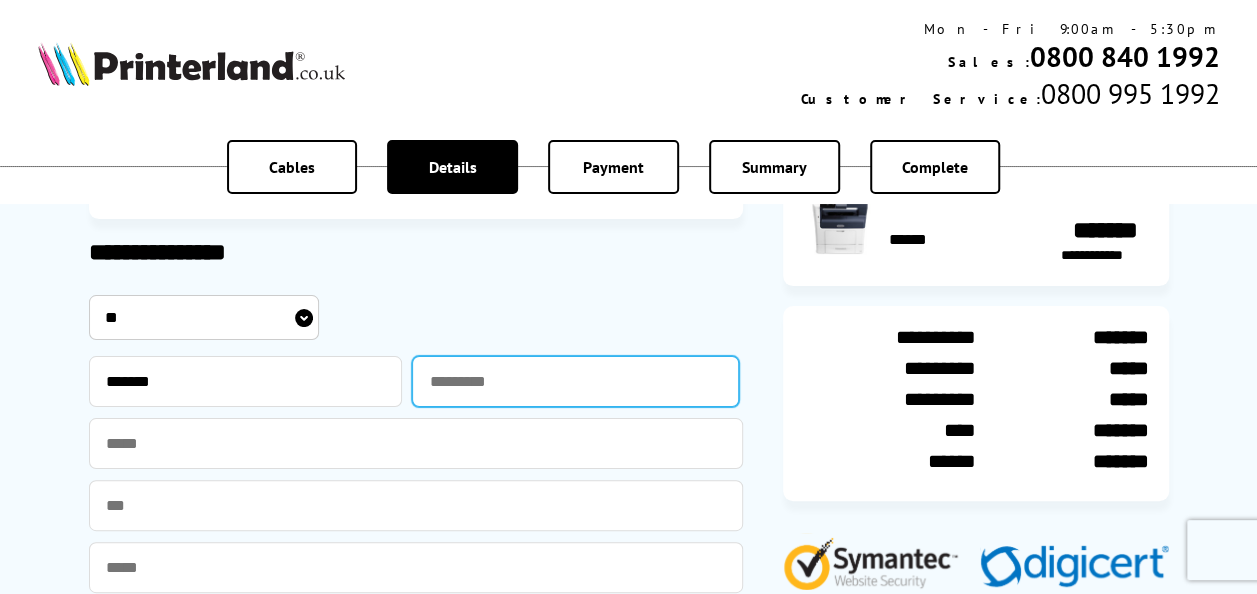 type on "*****" 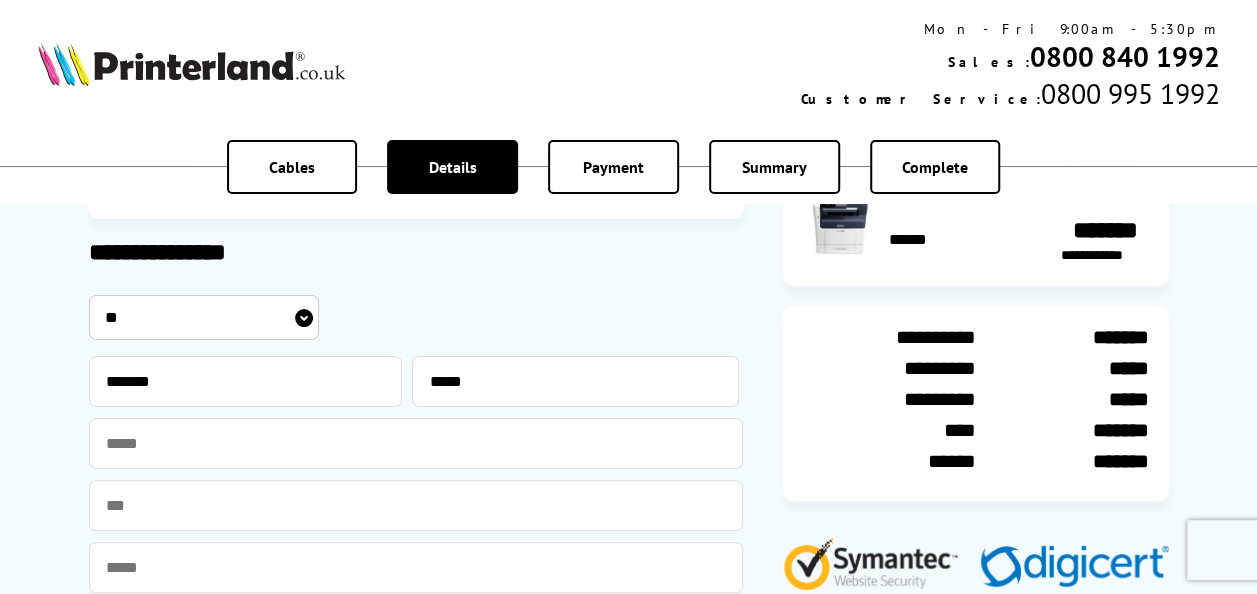 type on "**********" 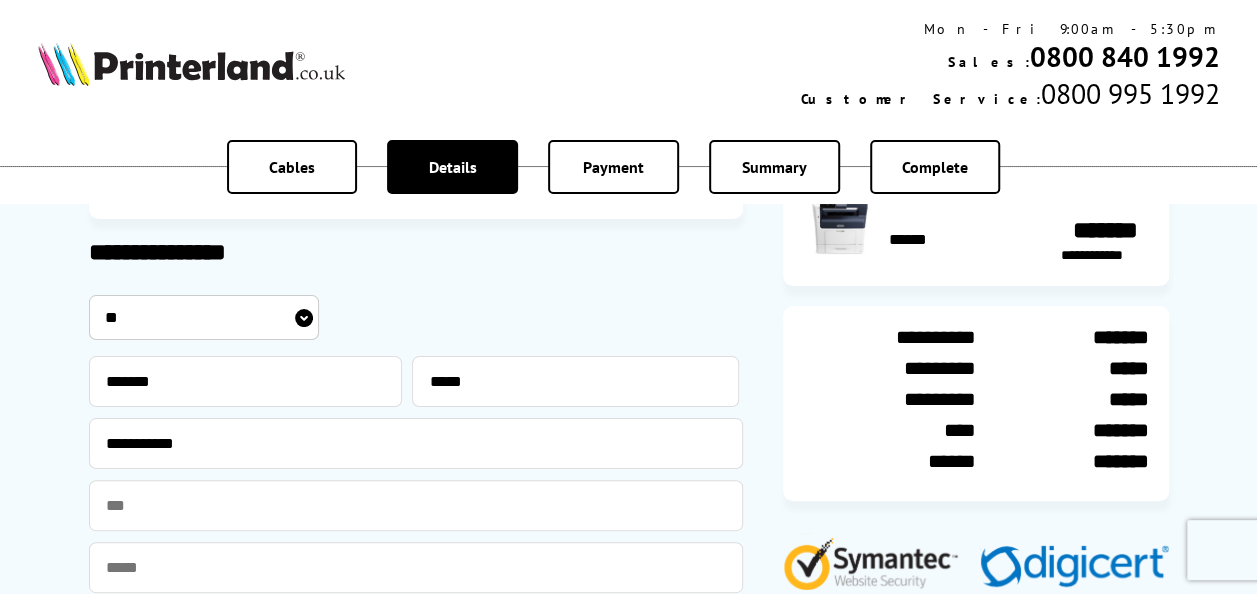 type on "**********" 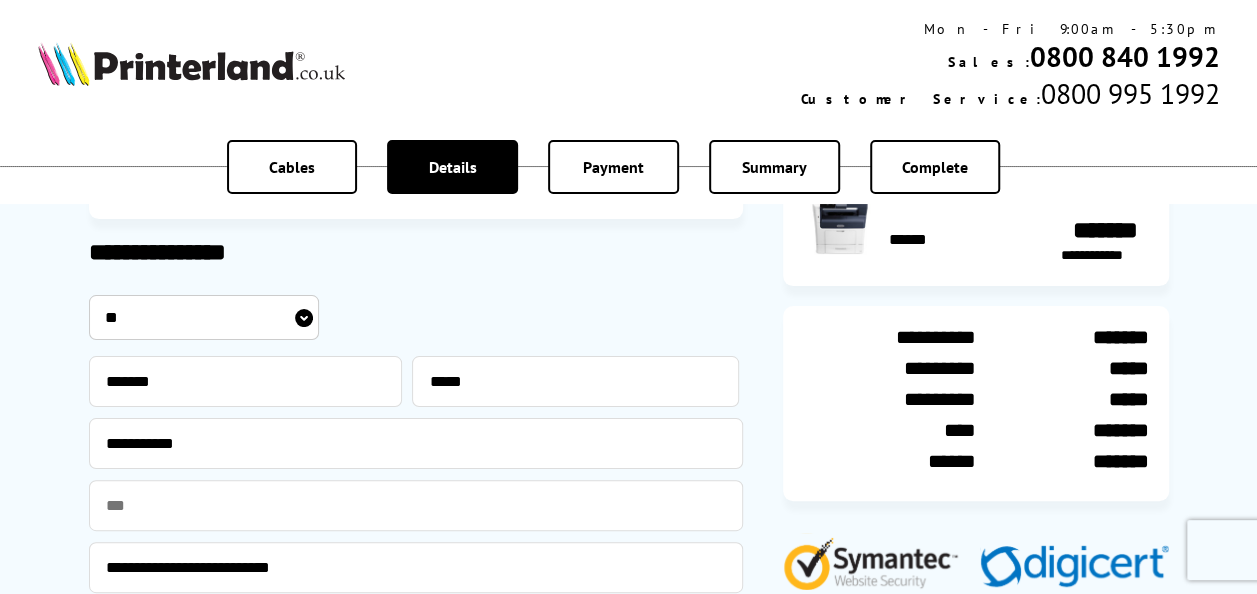 type on "**********" 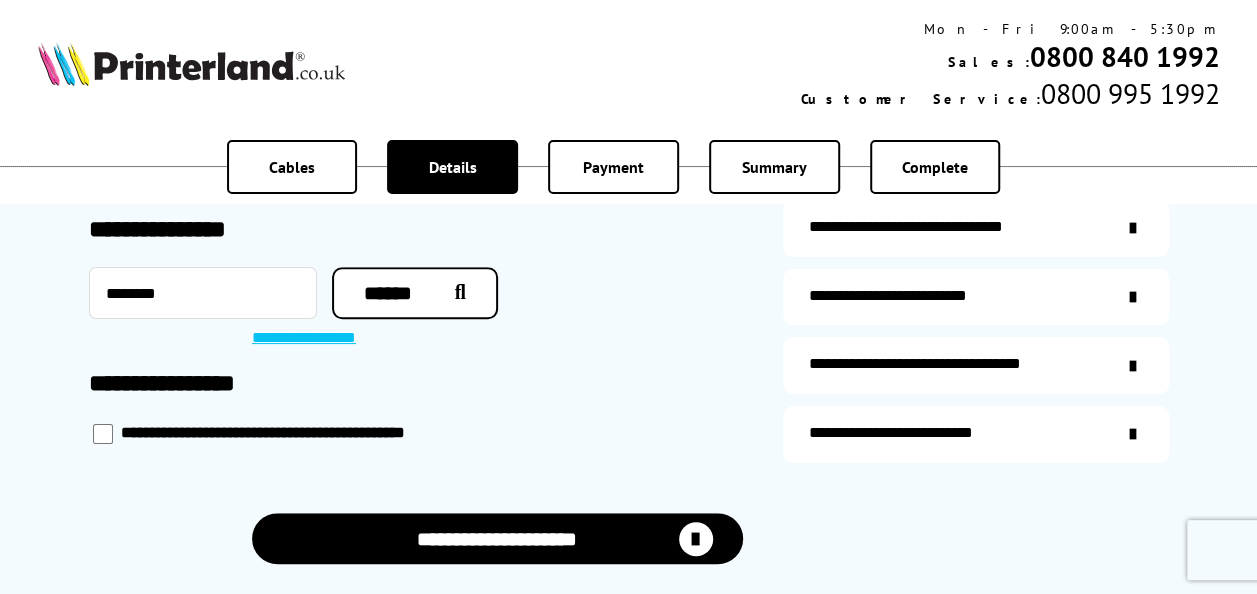 scroll, scrollTop: 600, scrollLeft: 0, axis: vertical 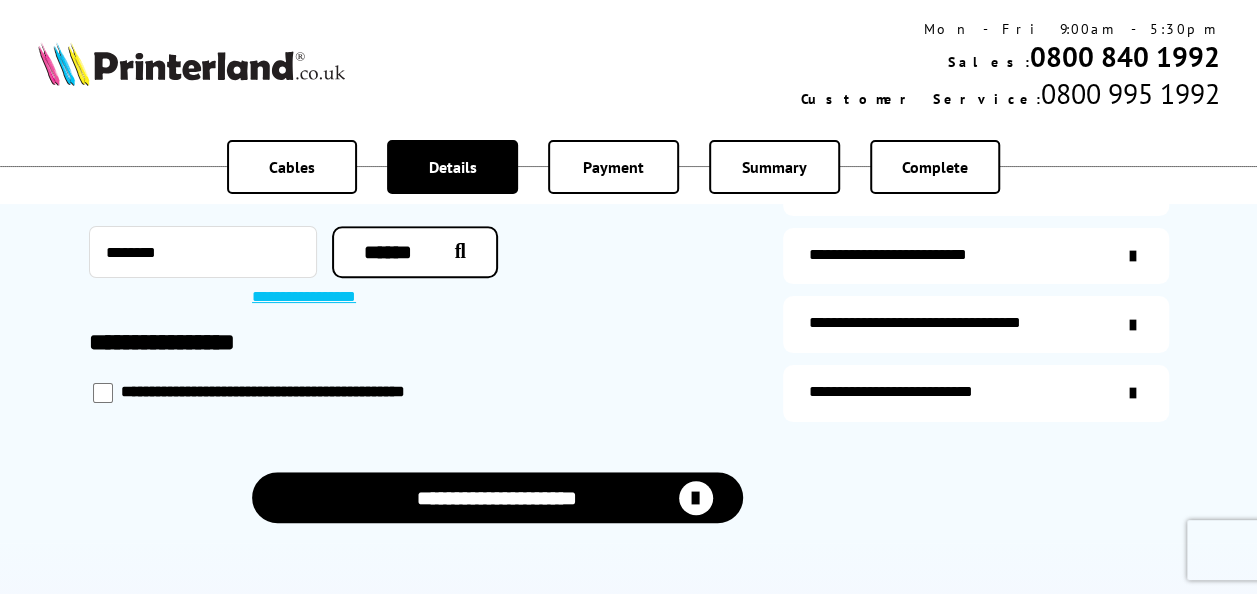 click at bounding box center [103, 393] 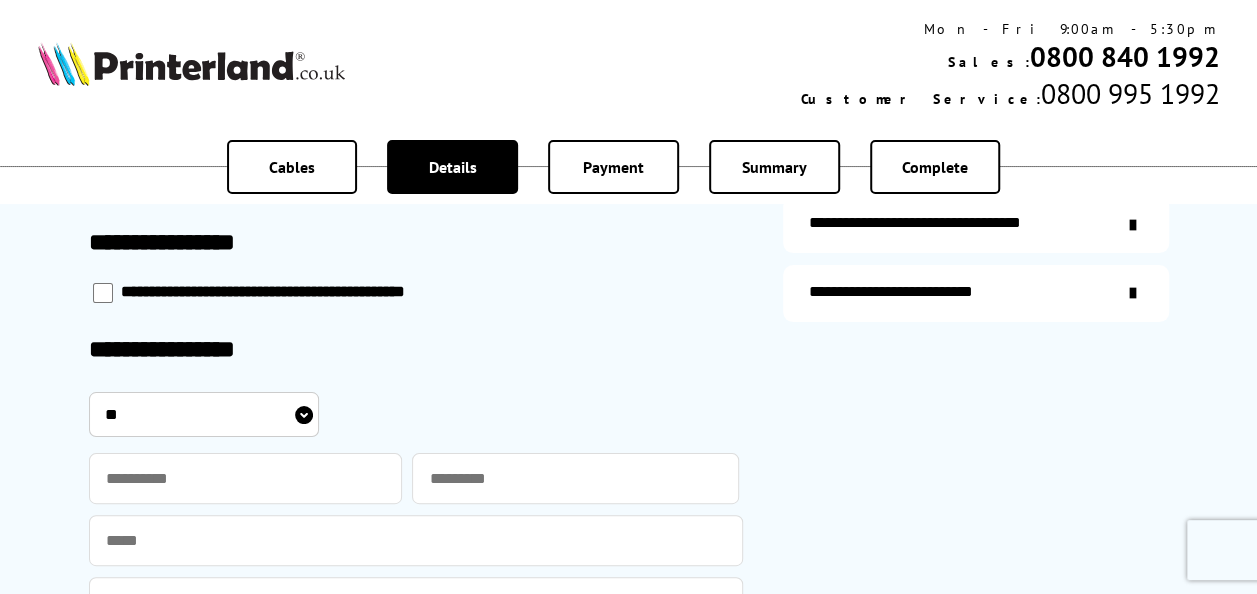 scroll, scrollTop: 800, scrollLeft: 0, axis: vertical 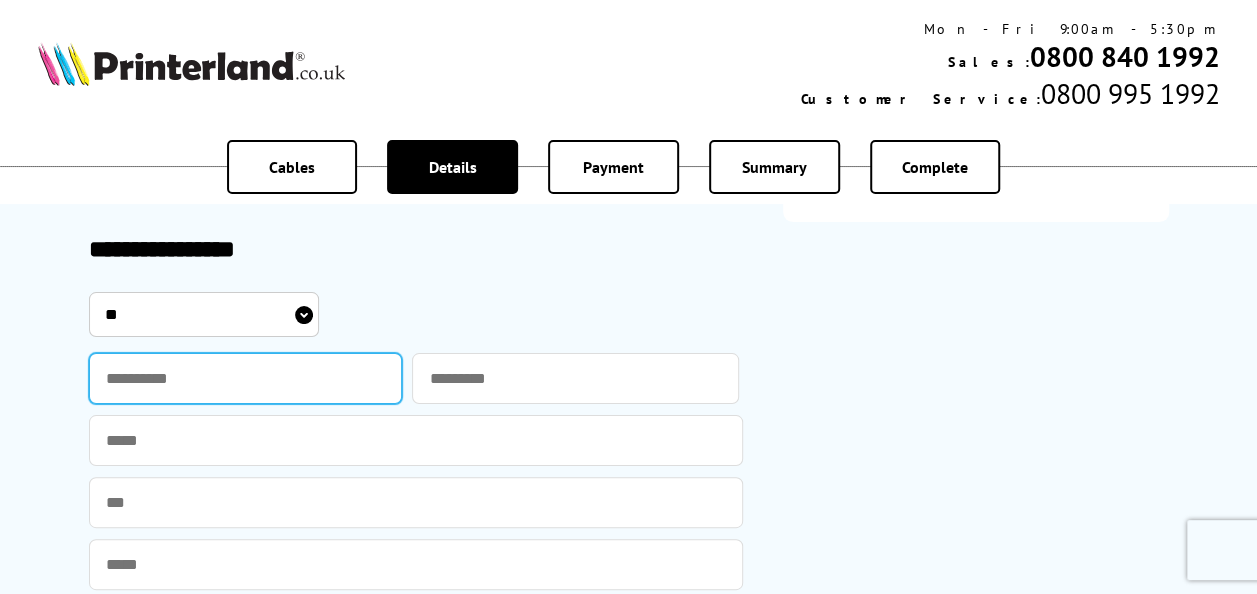 click at bounding box center (246, 378) 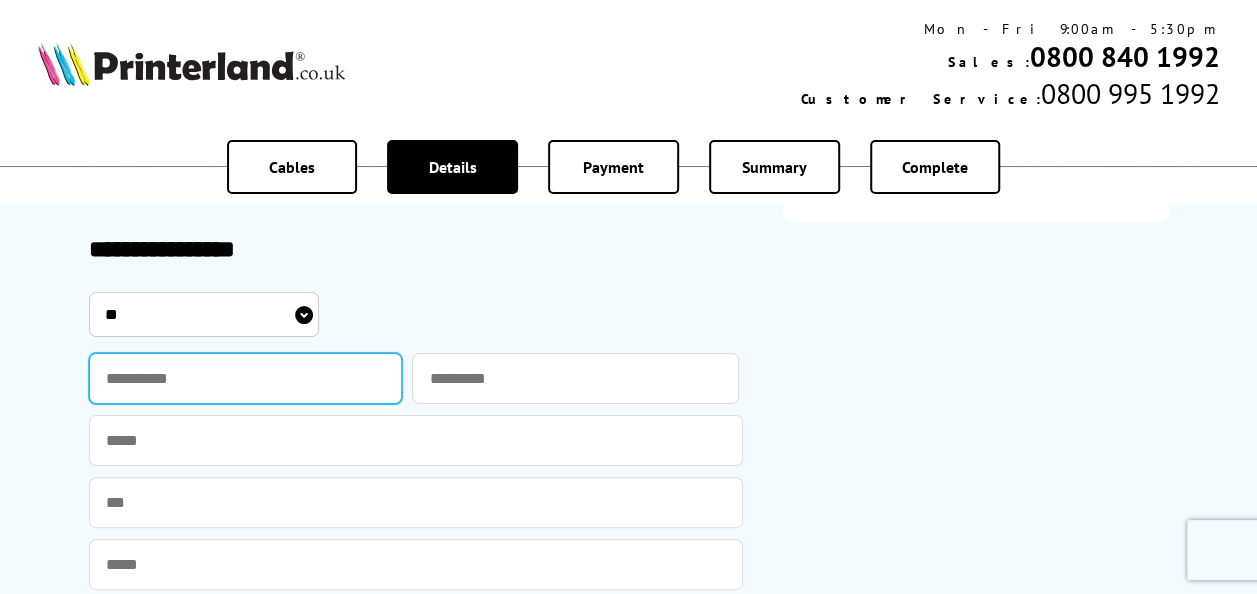 type on "*******" 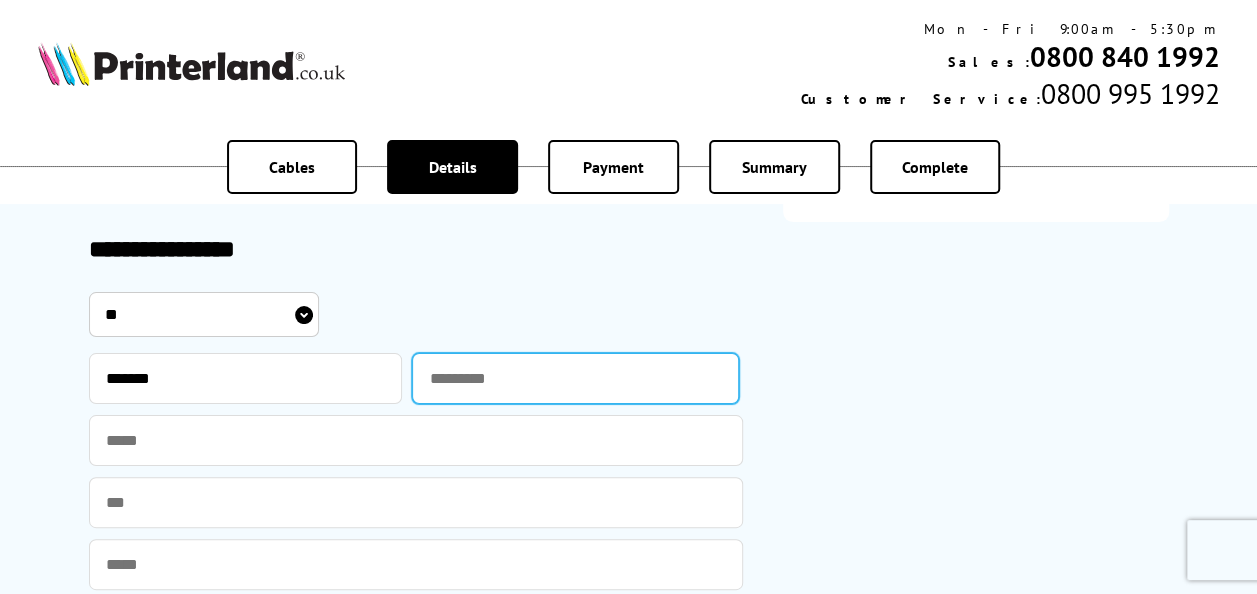 type on "*****" 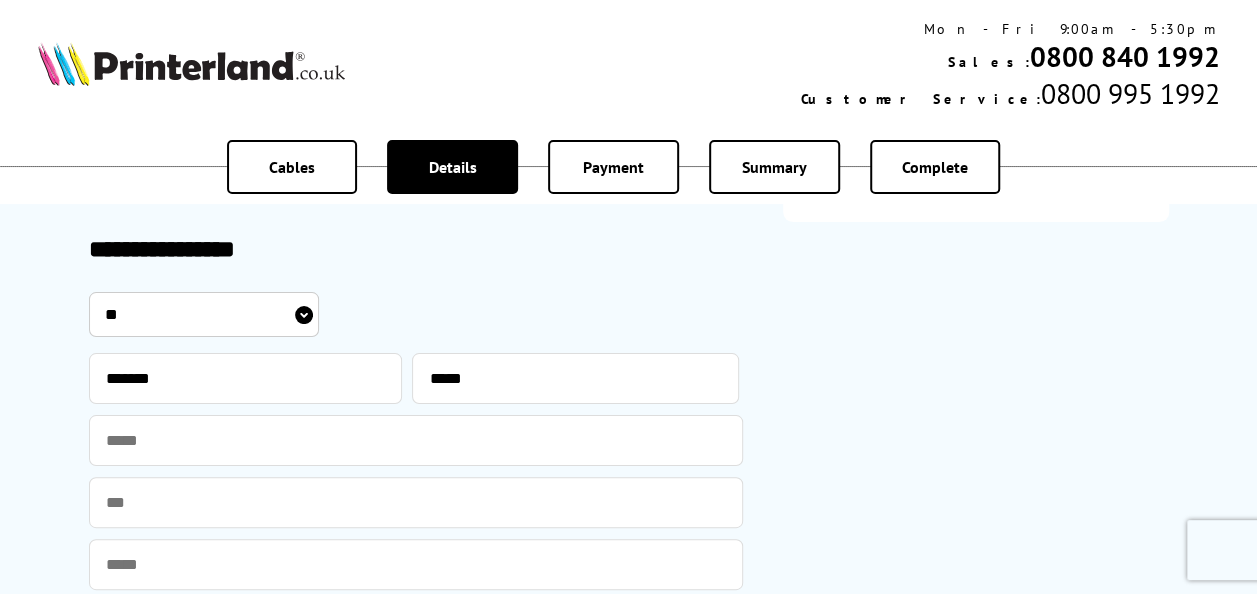 type on "**********" 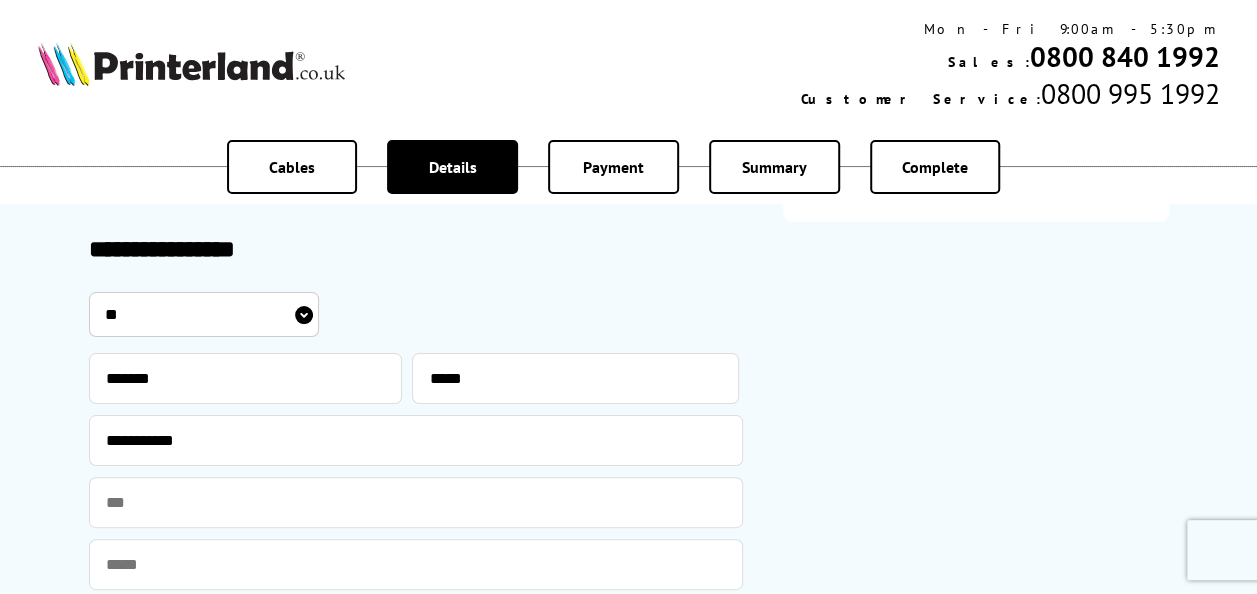 type on "**********" 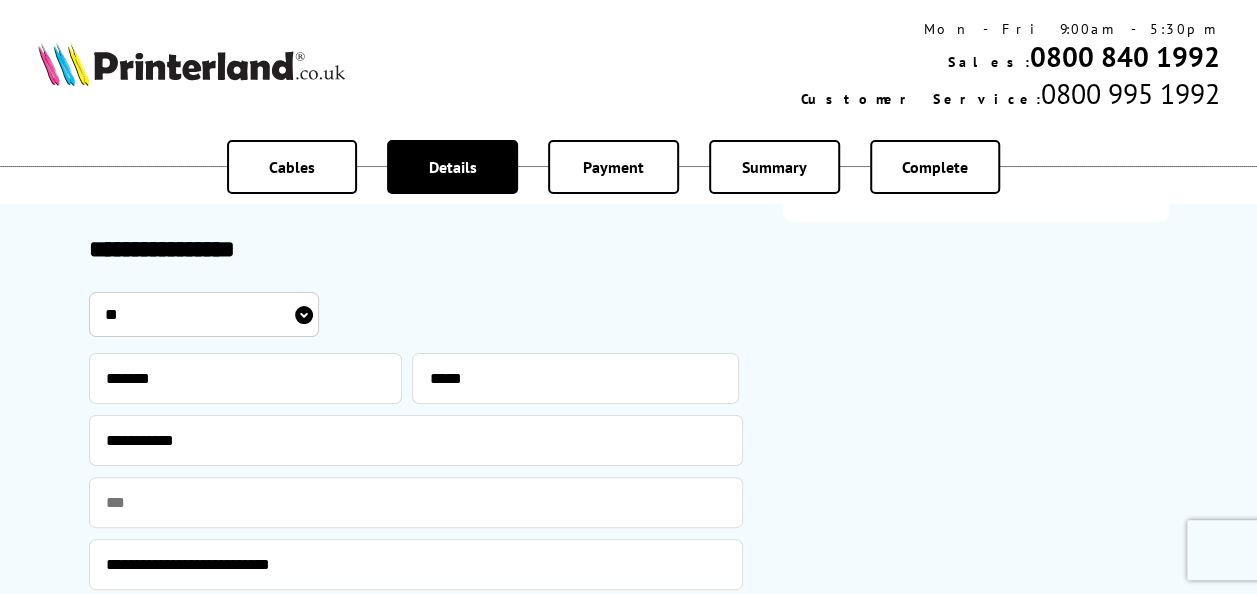 type on "**********" 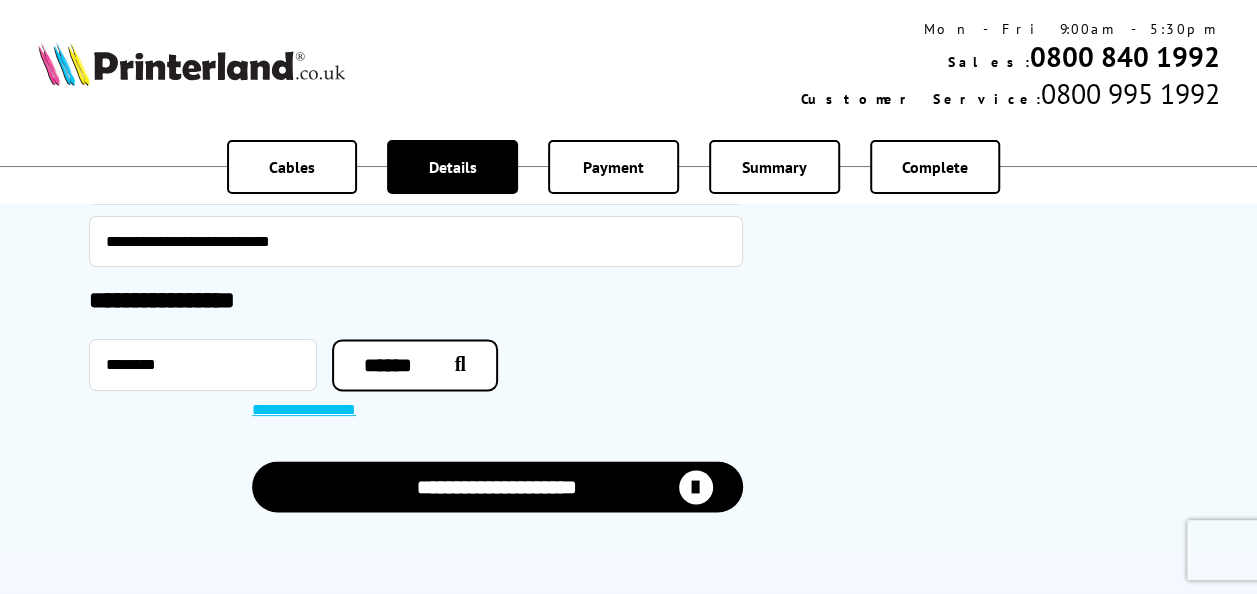 scroll, scrollTop: 1200, scrollLeft: 0, axis: vertical 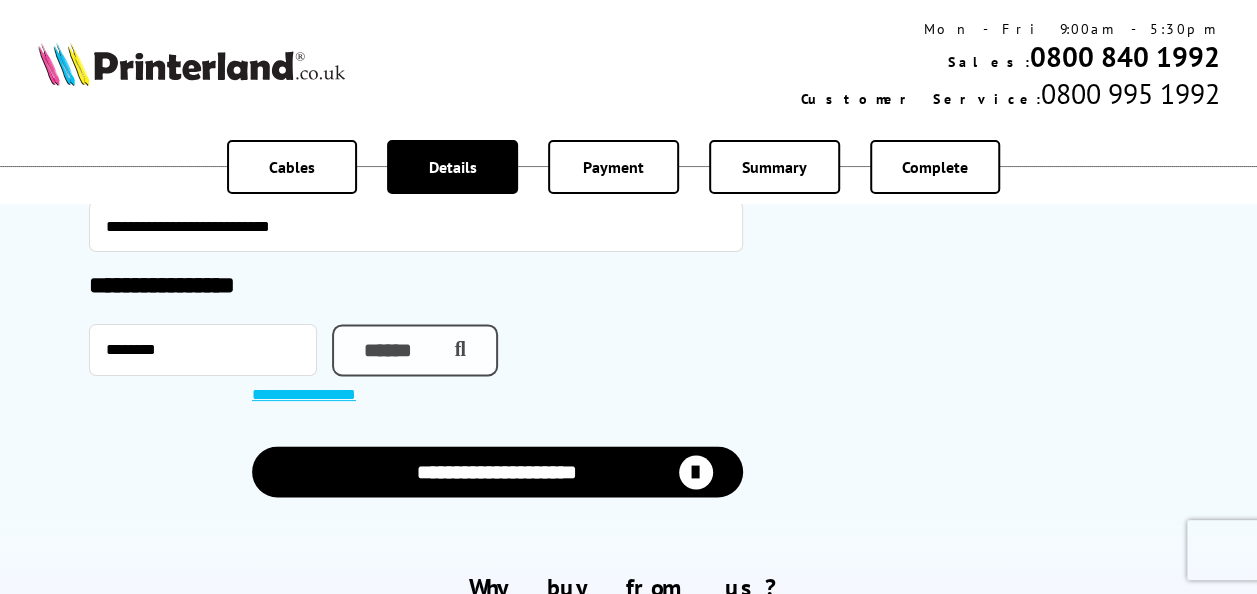 click on "******" at bounding box center [415, 350] 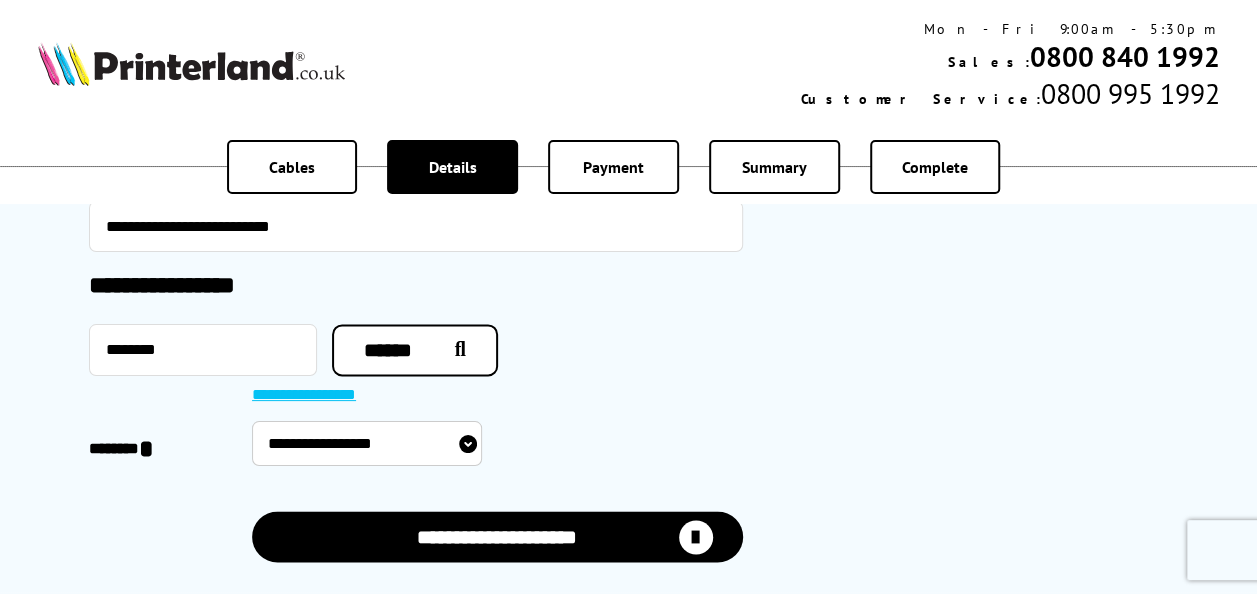 click on "**********" at bounding box center (367, 443) 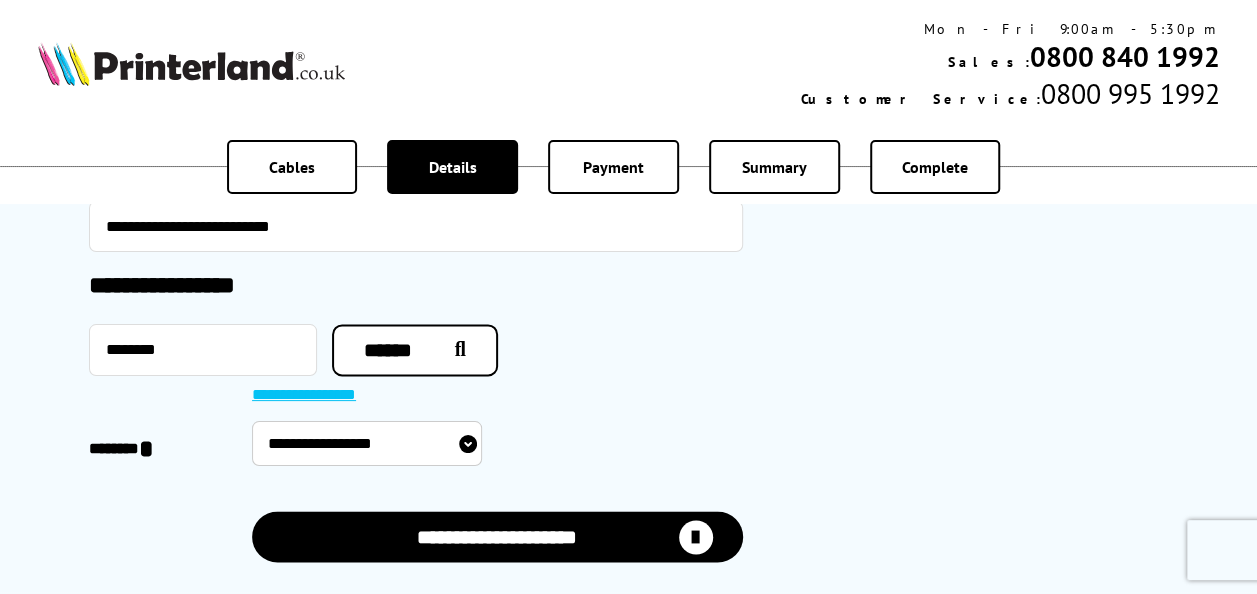 select on "**********" 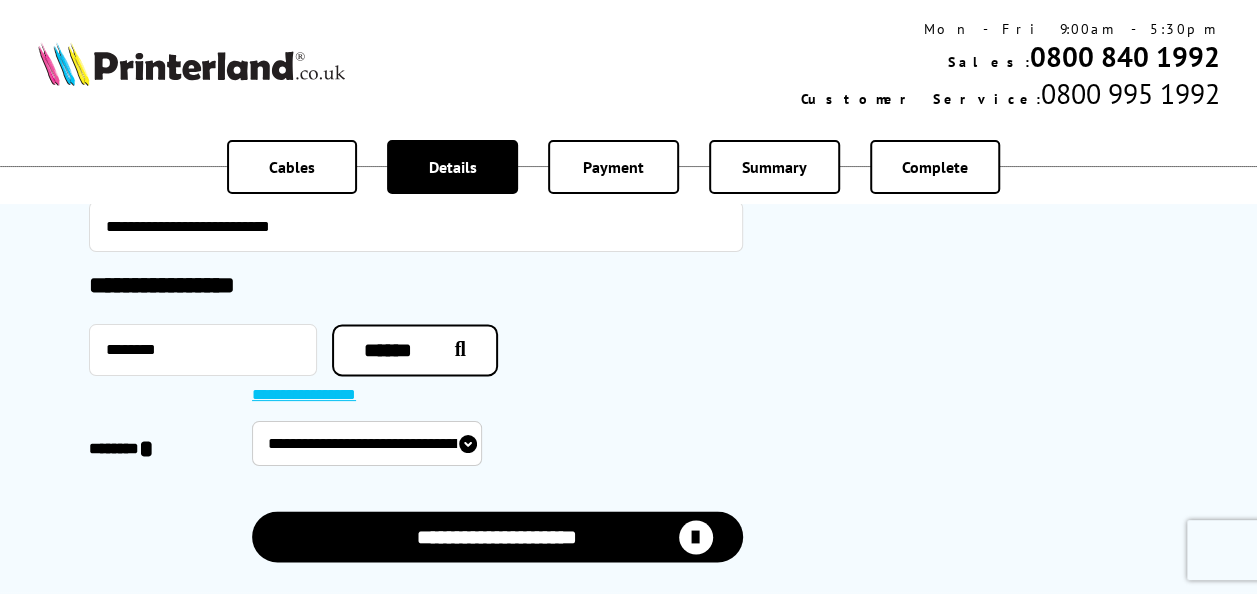 click on "**********" at bounding box center [367, 443] 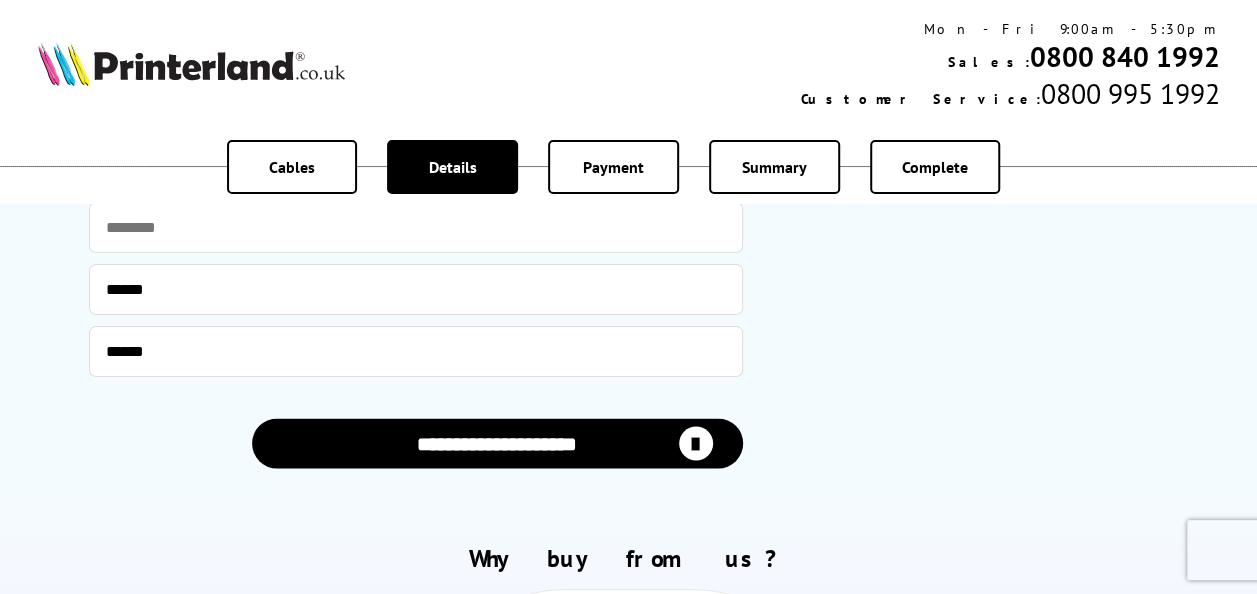 scroll, scrollTop: 1700, scrollLeft: 0, axis: vertical 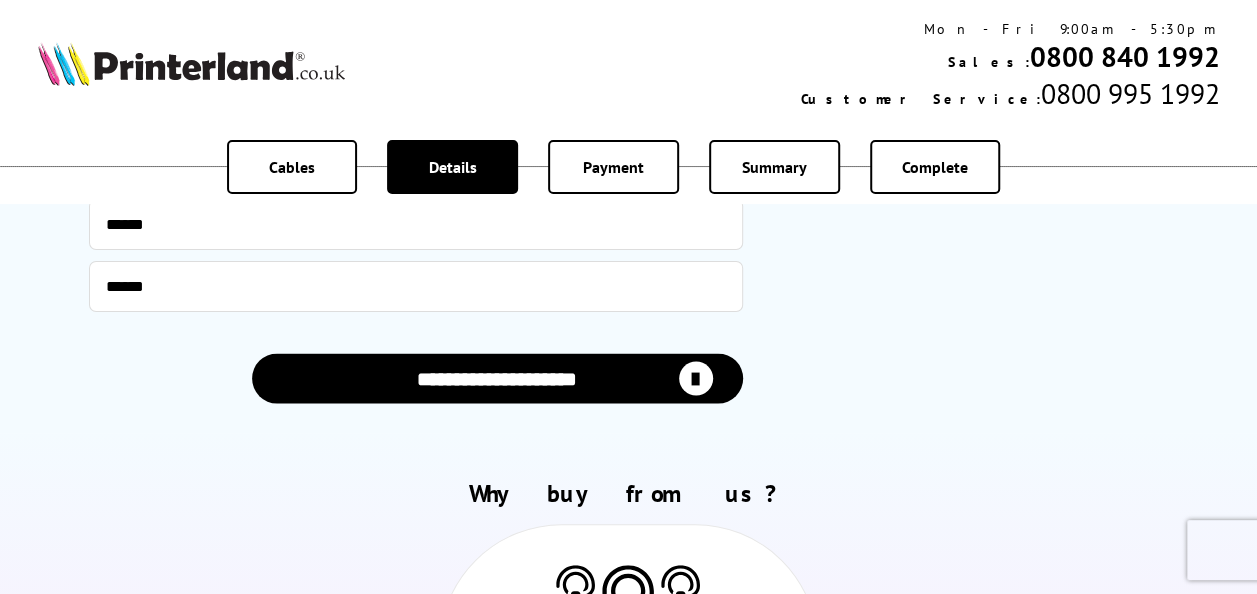 click on "**********" at bounding box center (497, 378) 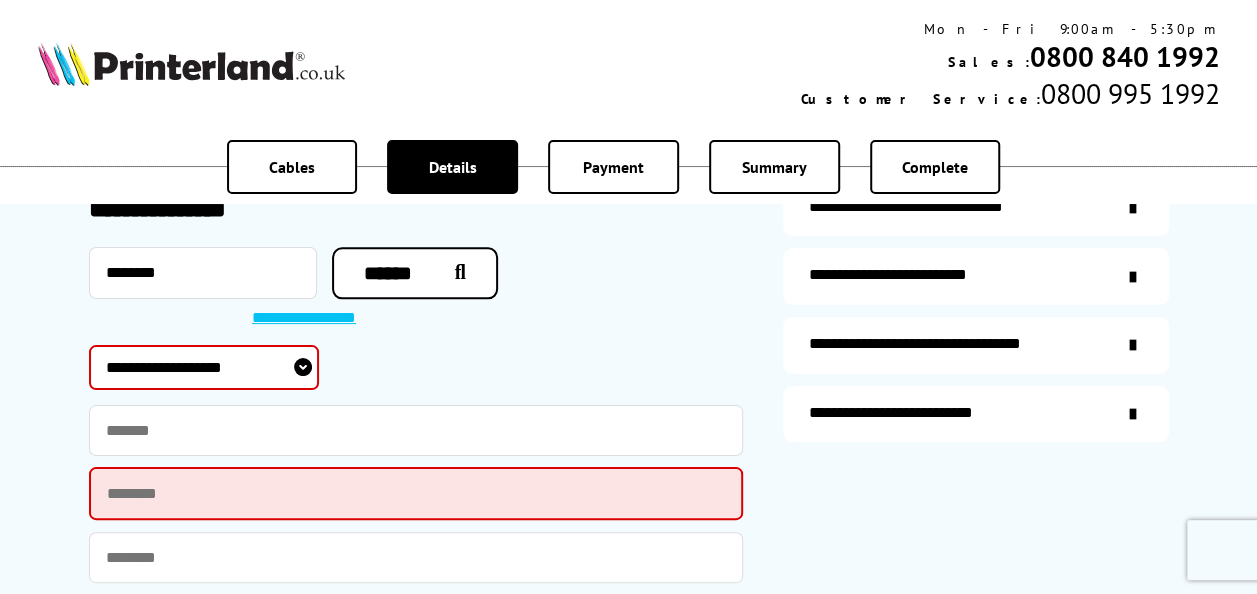 scroll, scrollTop: 838, scrollLeft: 0, axis: vertical 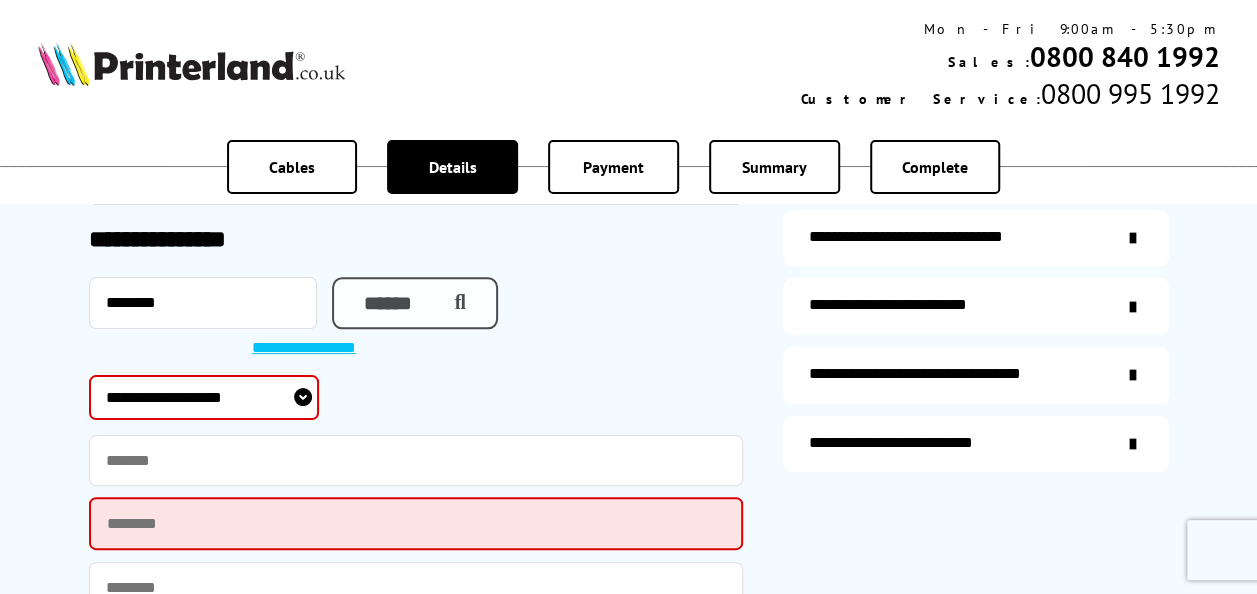 click on "******" at bounding box center (415, 303) 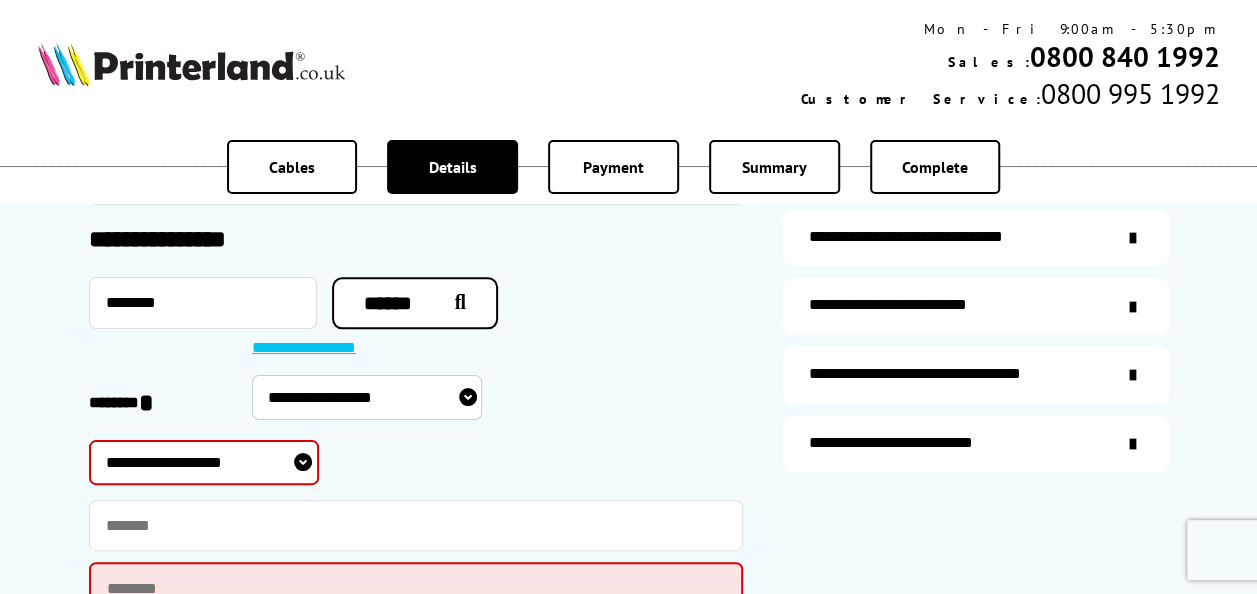 click on "**********" at bounding box center [367, 397] 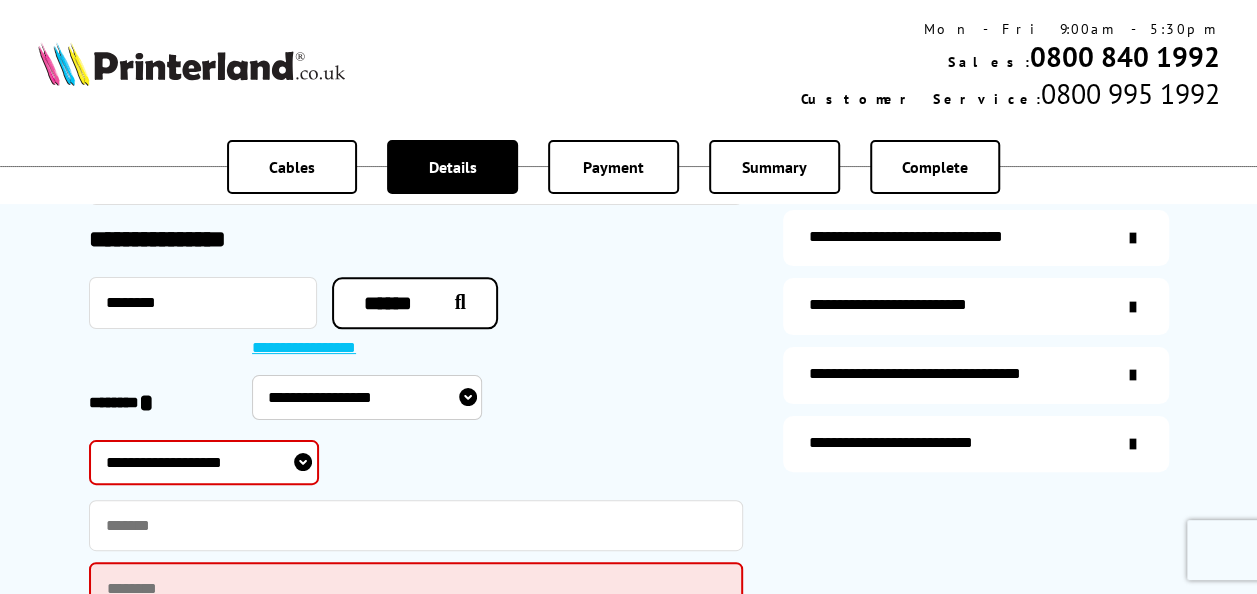 select on "**********" 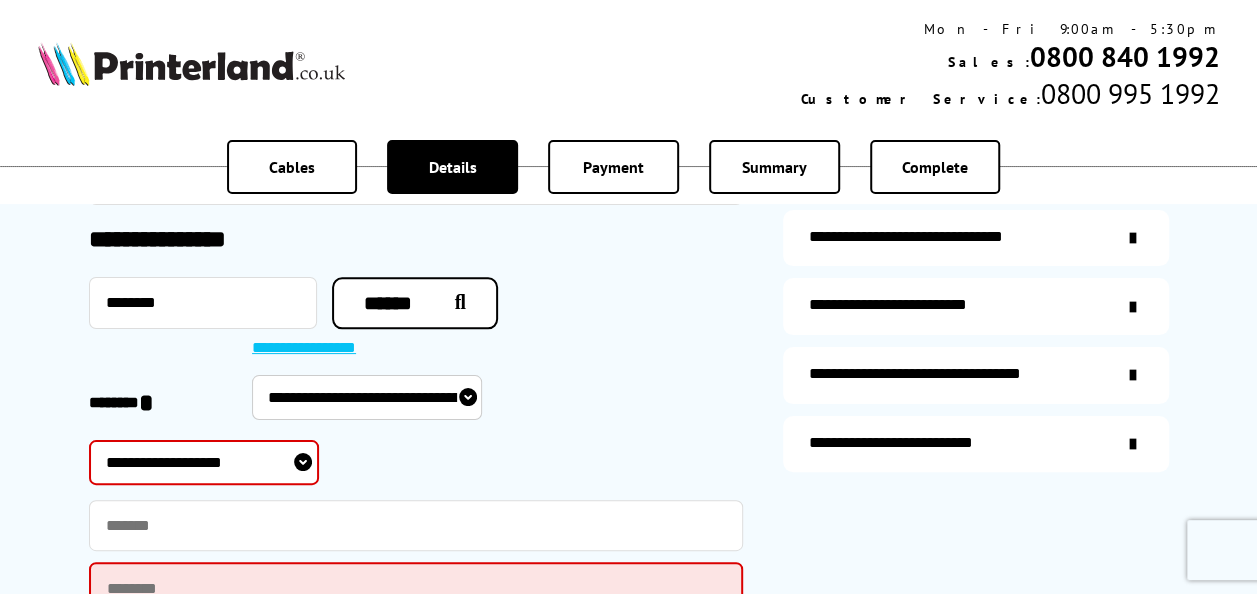 click on "**********" at bounding box center (367, 397) 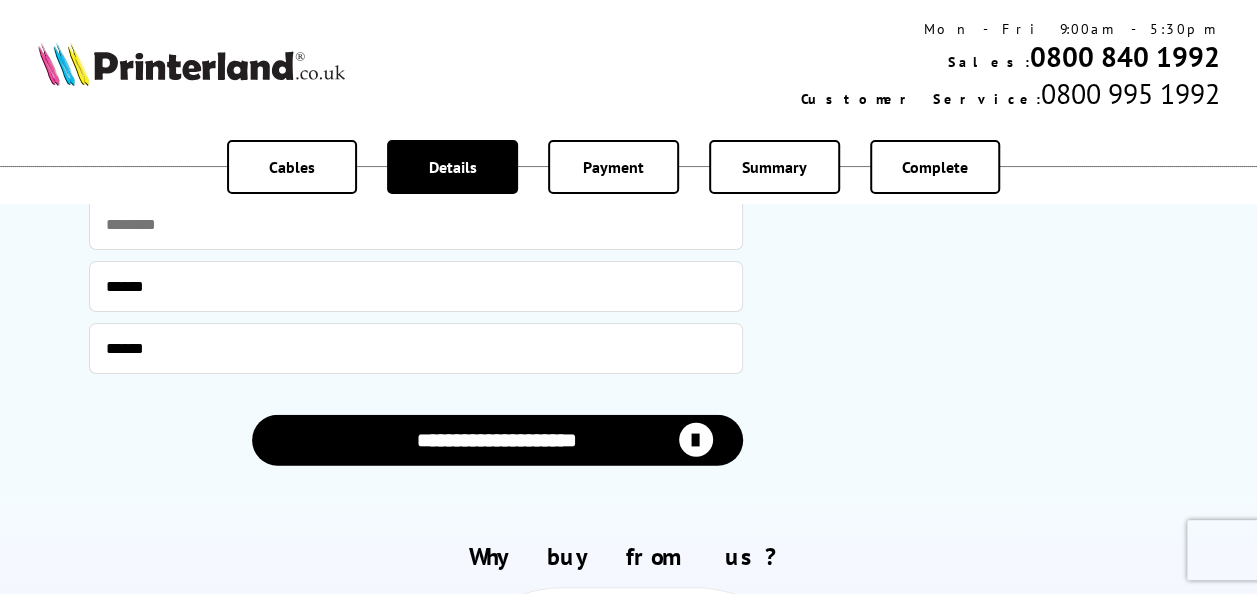 click on "**********" at bounding box center [497, 440] 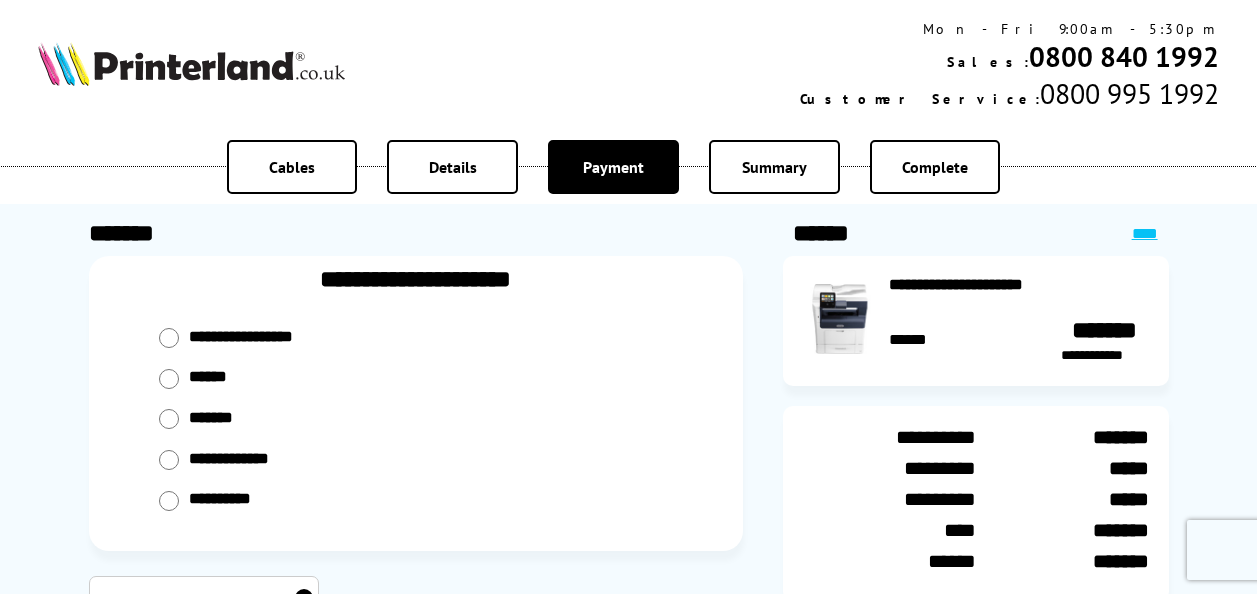 scroll, scrollTop: 0, scrollLeft: 0, axis: both 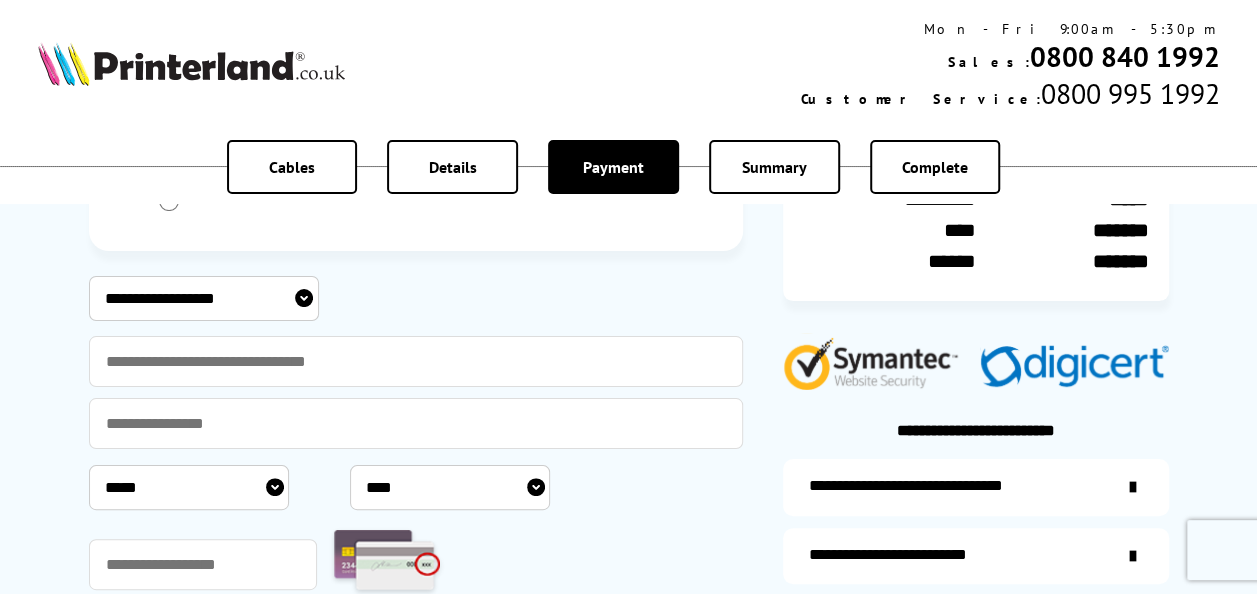 click on "**********" at bounding box center (204, 298) 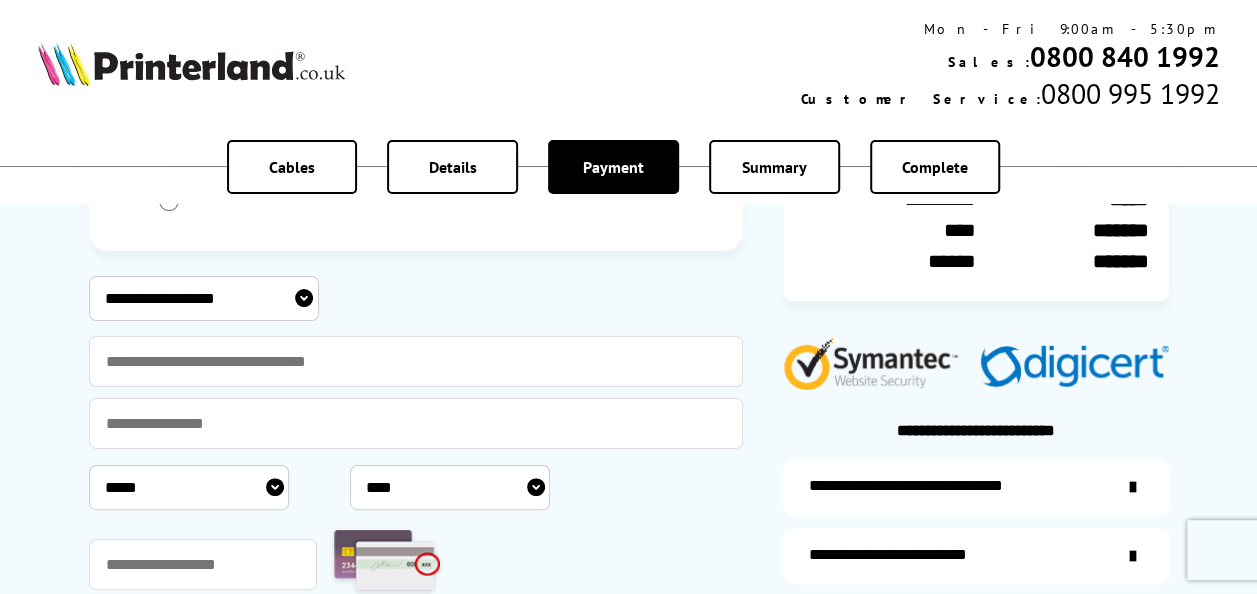 select on "**********" 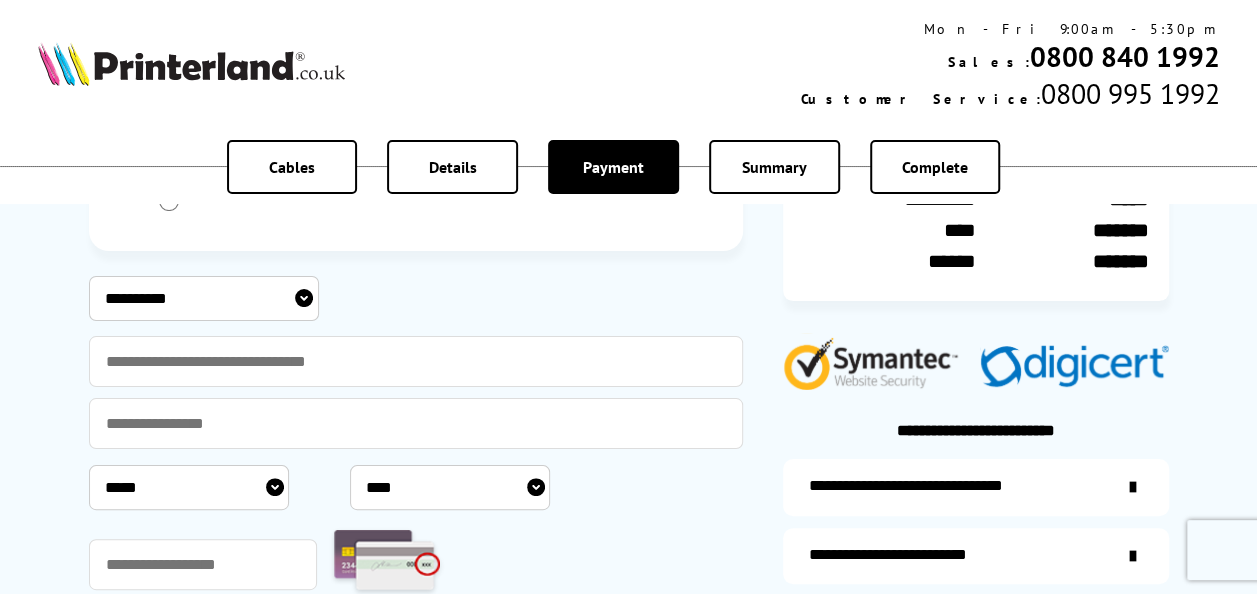 click on "**********" at bounding box center (204, 298) 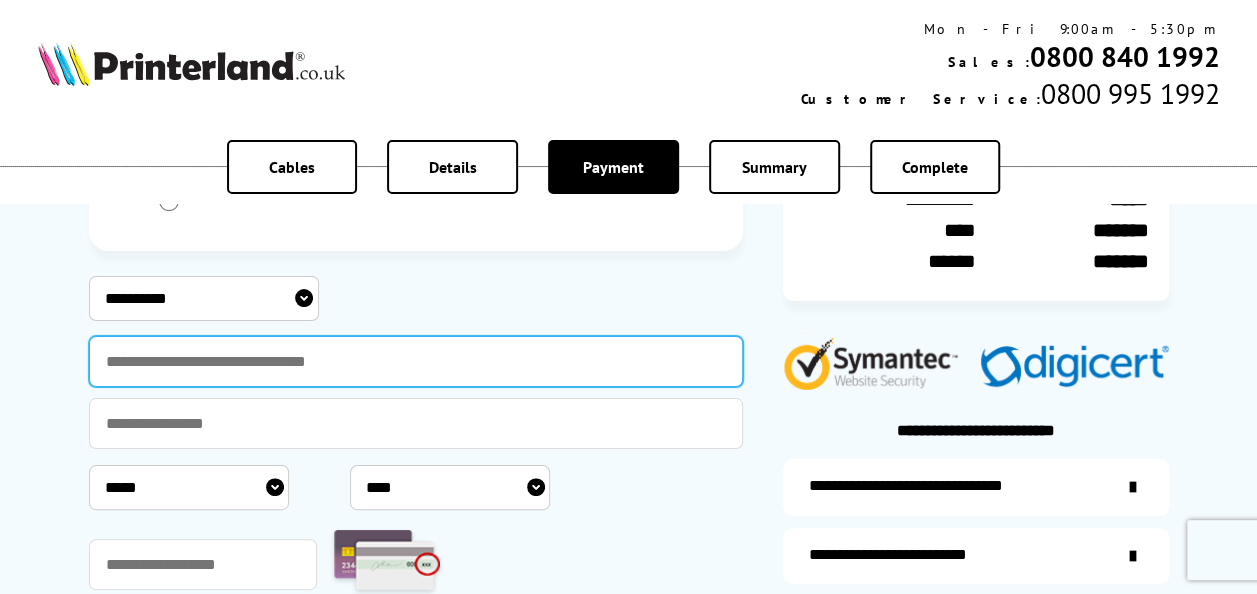 click at bounding box center [416, 361] 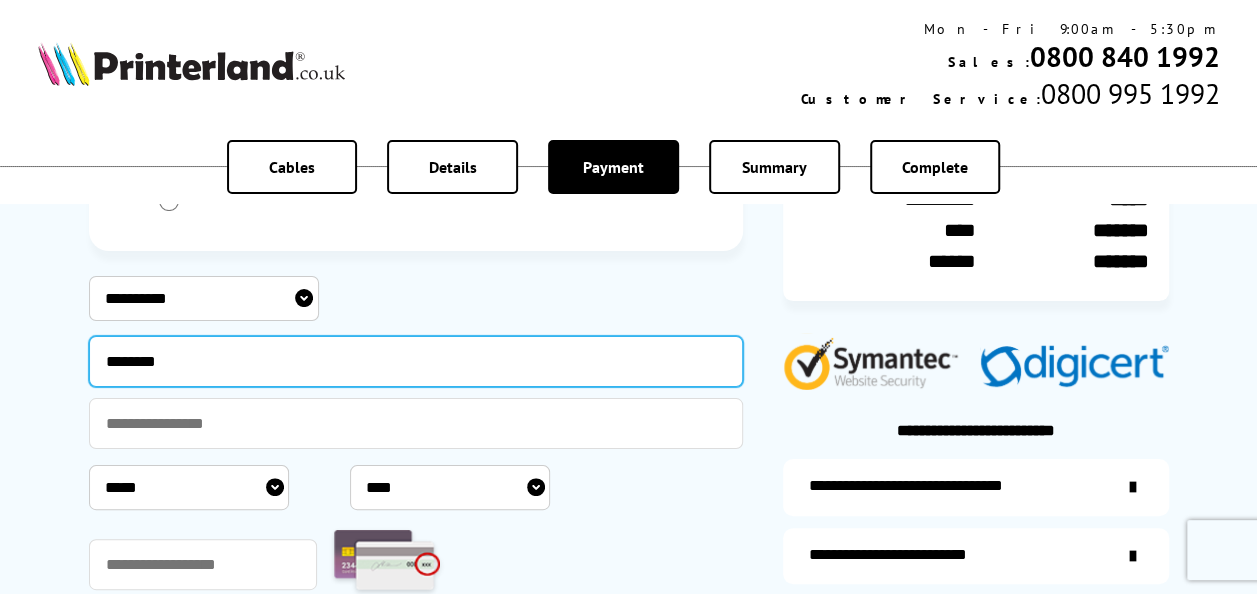type on "********" 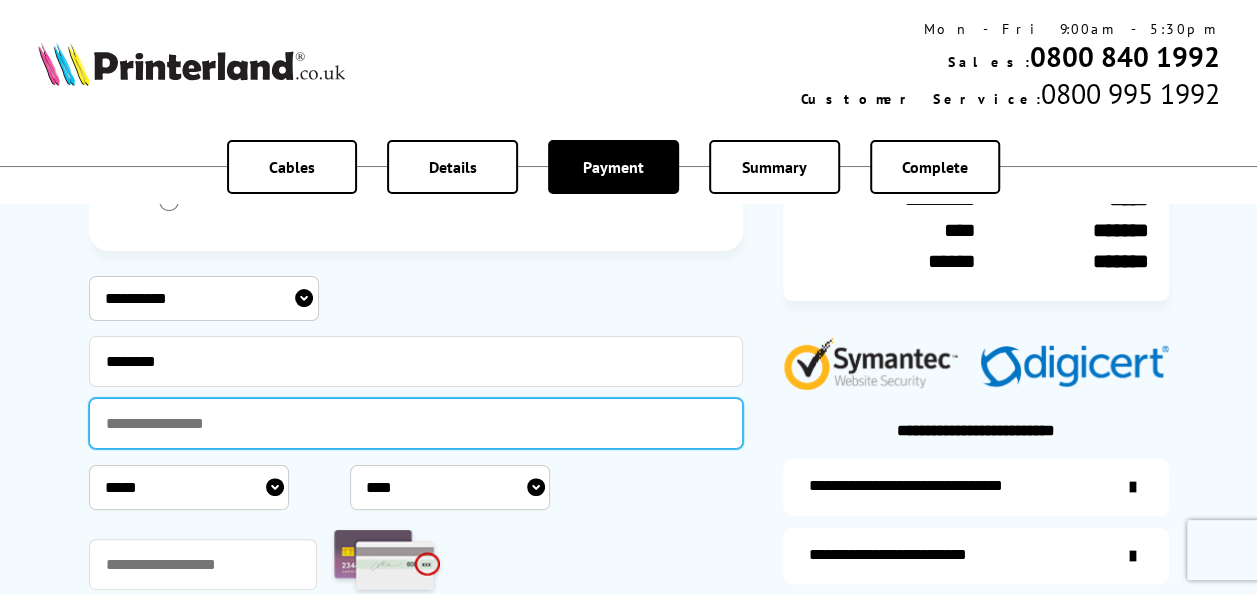 click at bounding box center (416, 423) 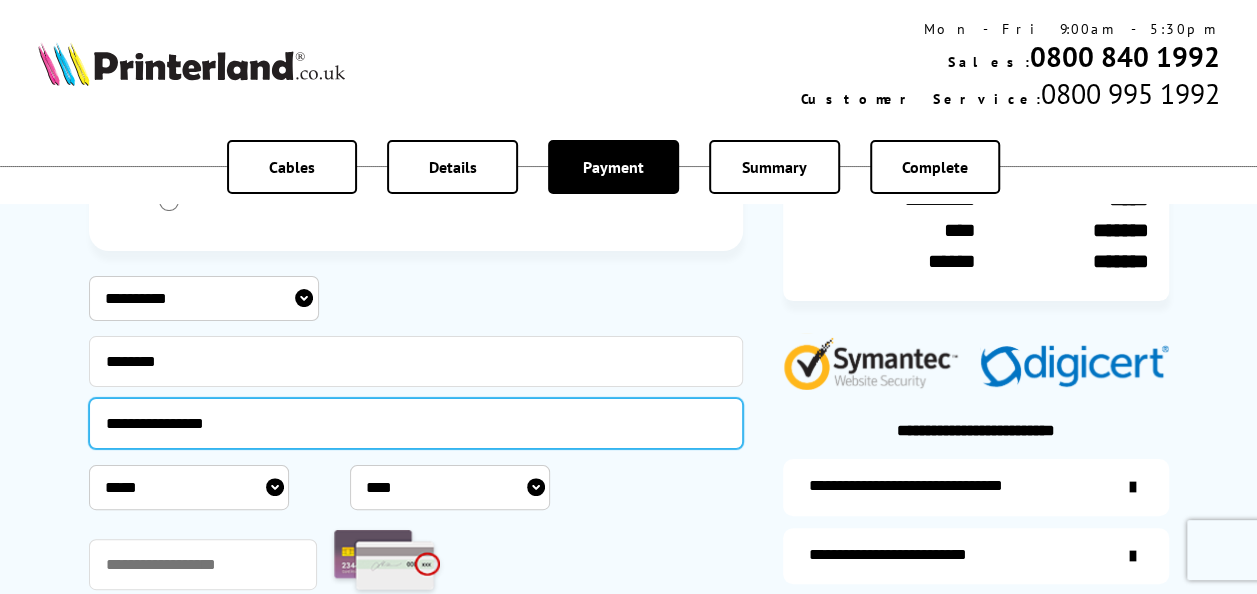 type on "**********" 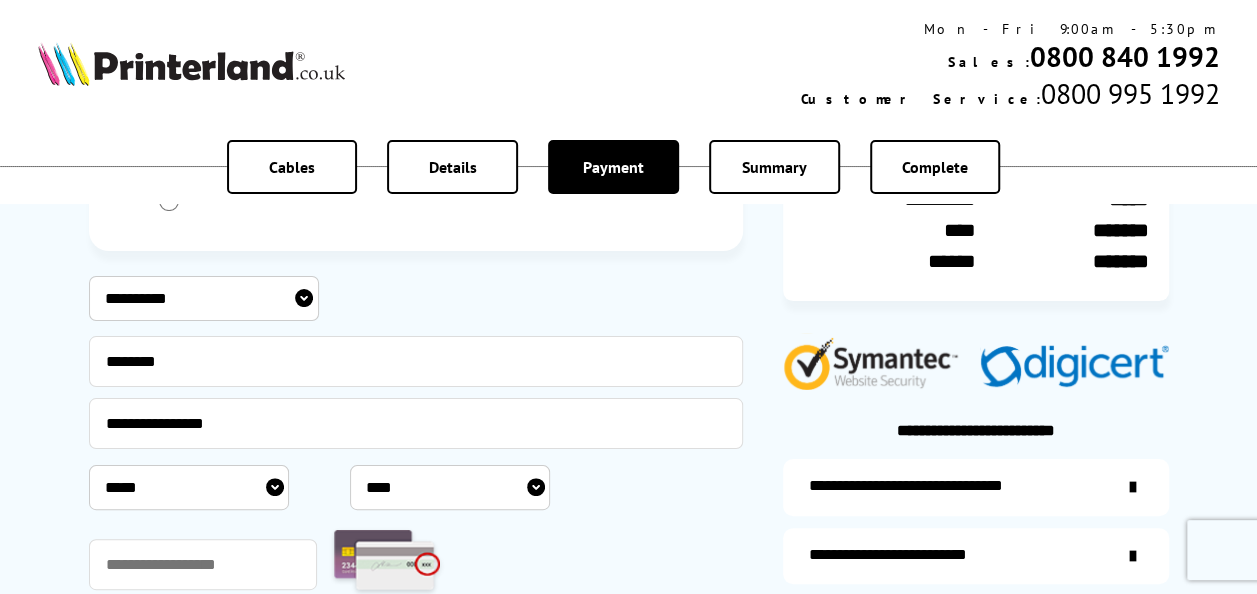 click on "*****
*
*
*
*
*
*
*
*
*
**
**
**" at bounding box center (189, 487) 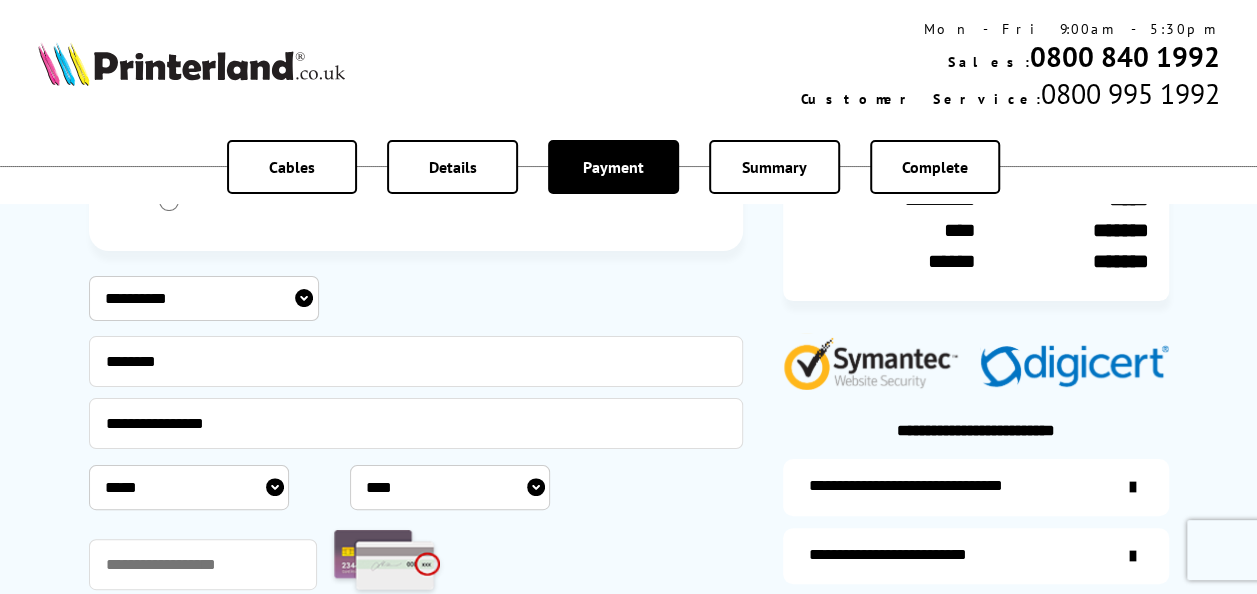 select on "*" 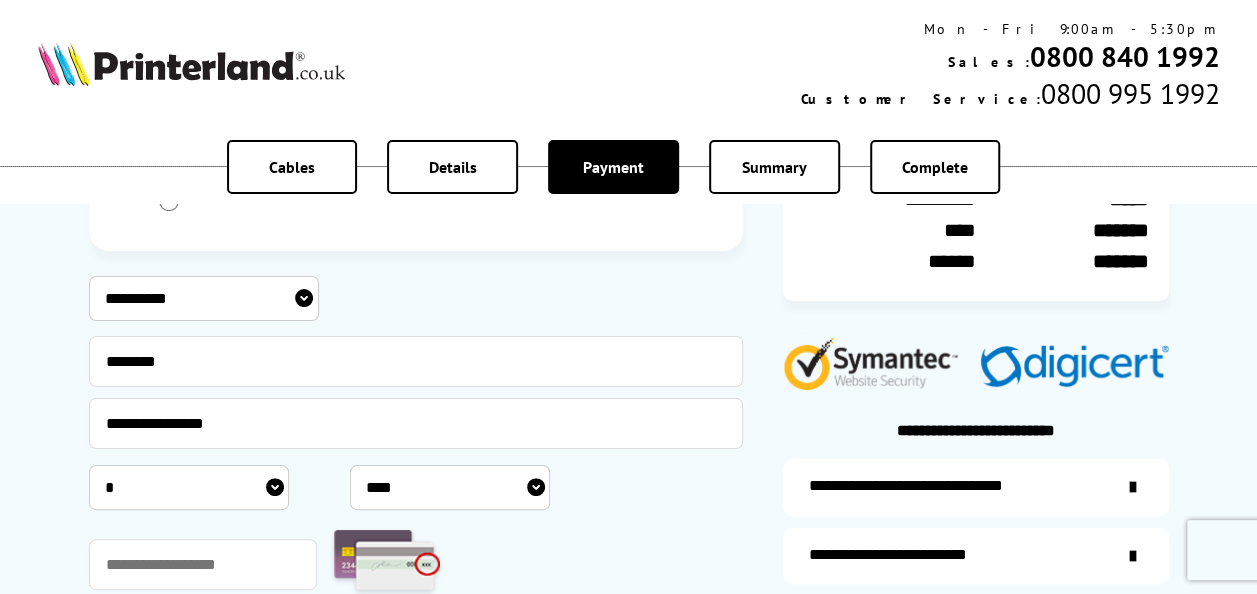 click on "*****
*
*
*
*
*
*
*
*
*
**
**
**" at bounding box center (189, 487) 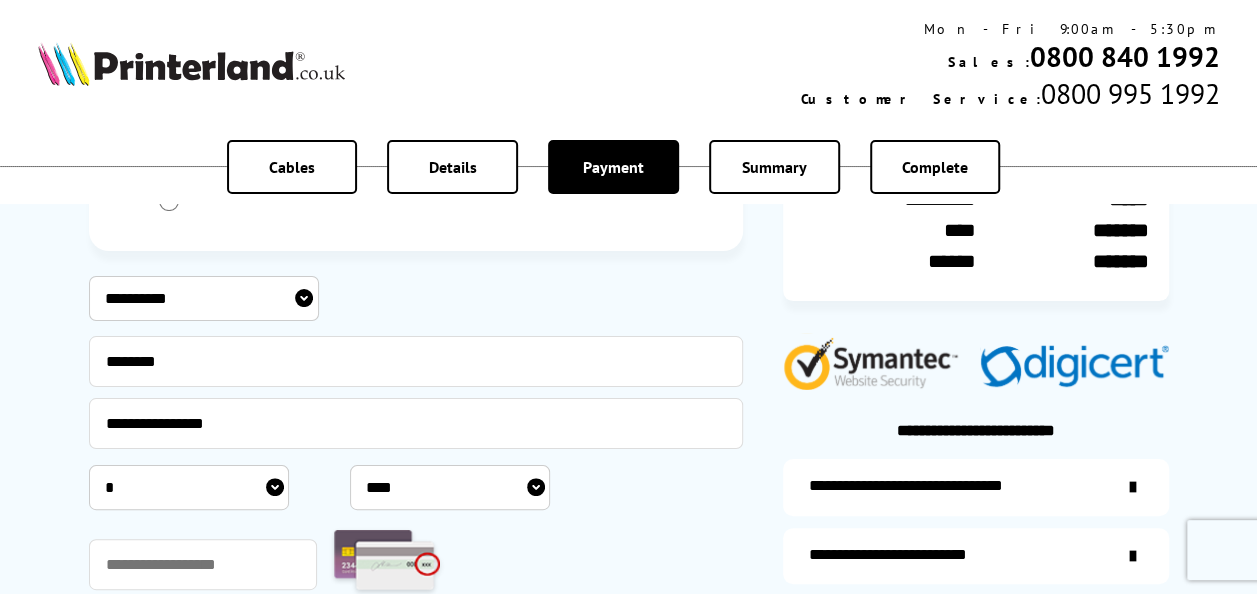 click on "****
****
****
****
****
****
****
****
****
****
****
****
****
****
****
****
****
****
****
****
****
****" at bounding box center (450, 487) 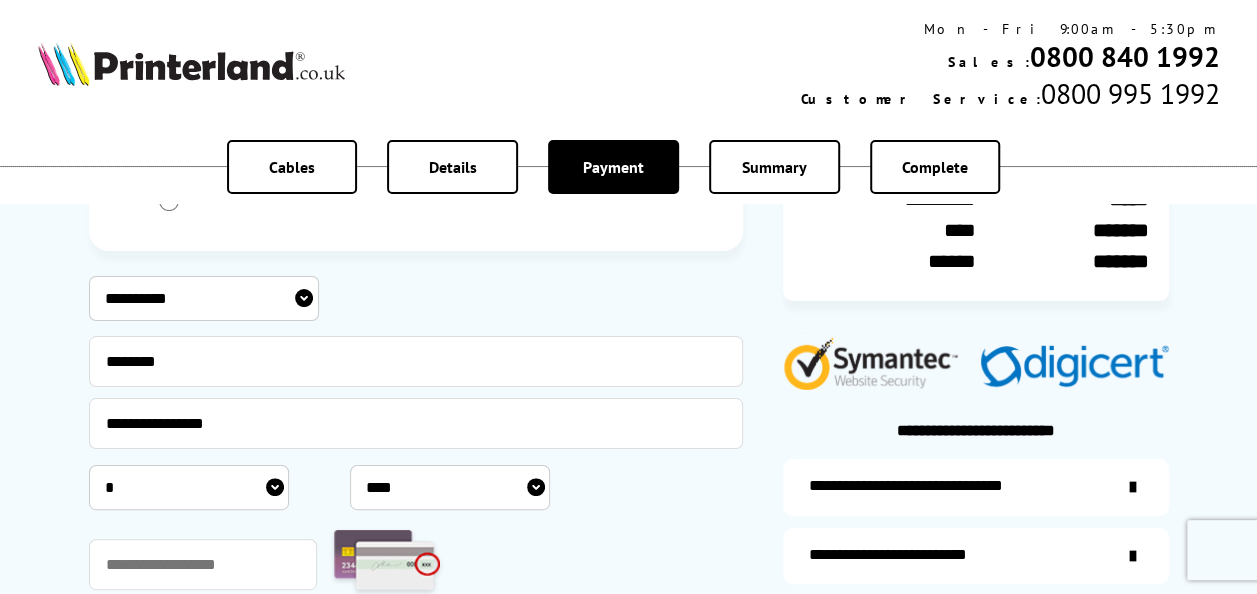 select on "****" 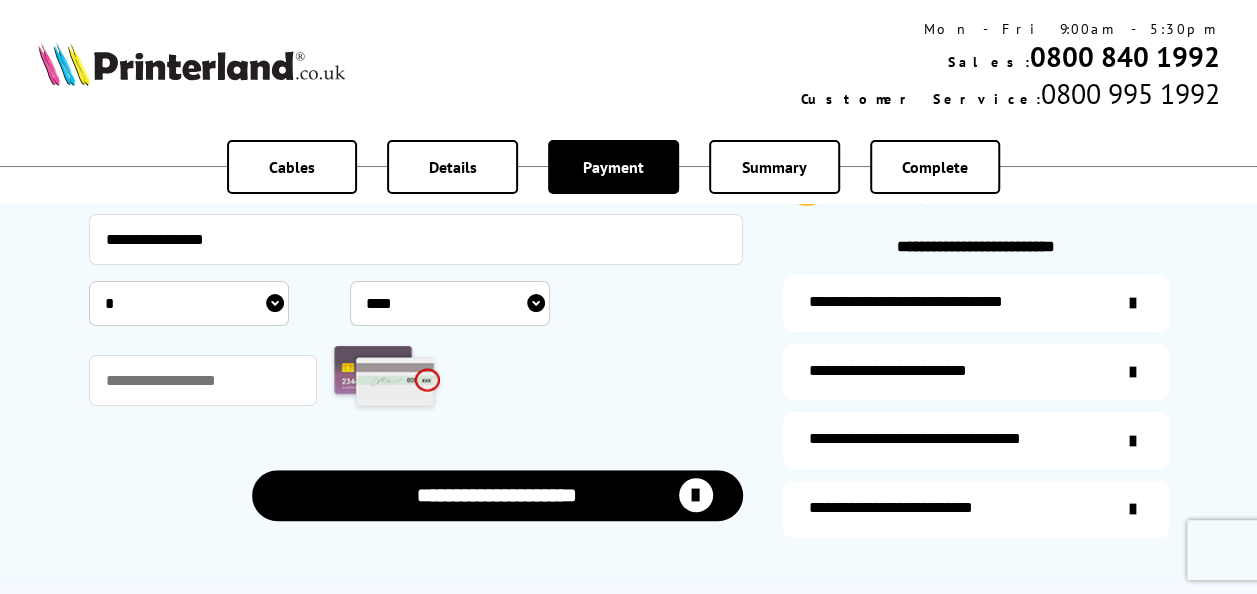 scroll, scrollTop: 500, scrollLeft: 0, axis: vertical 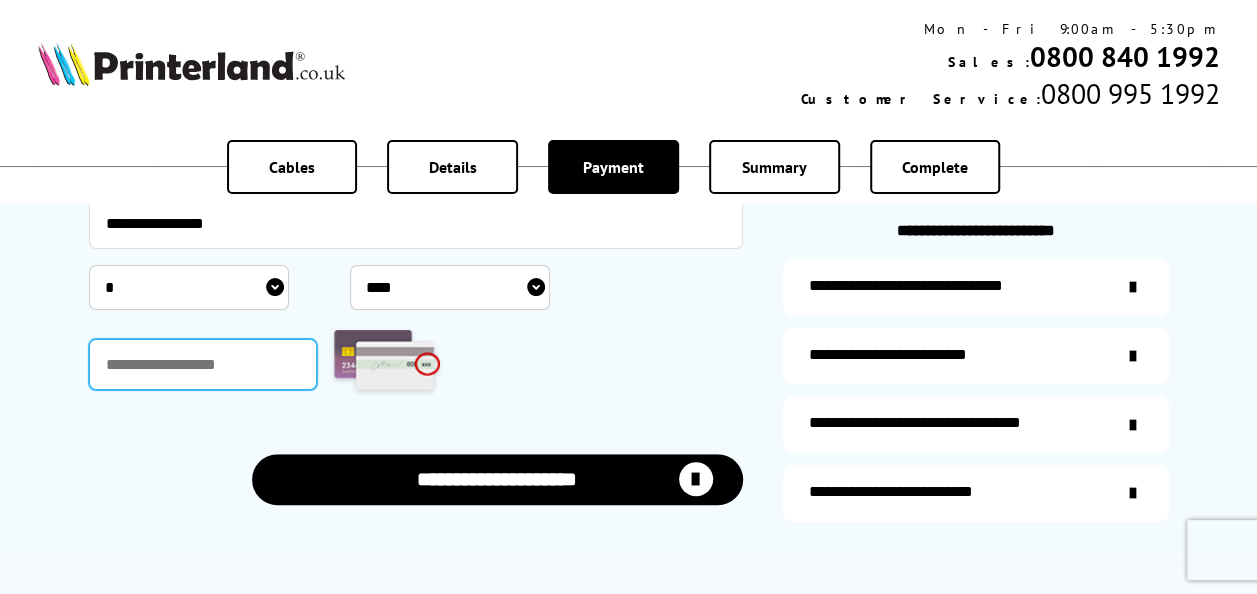 click at bounding box center [203, 364] 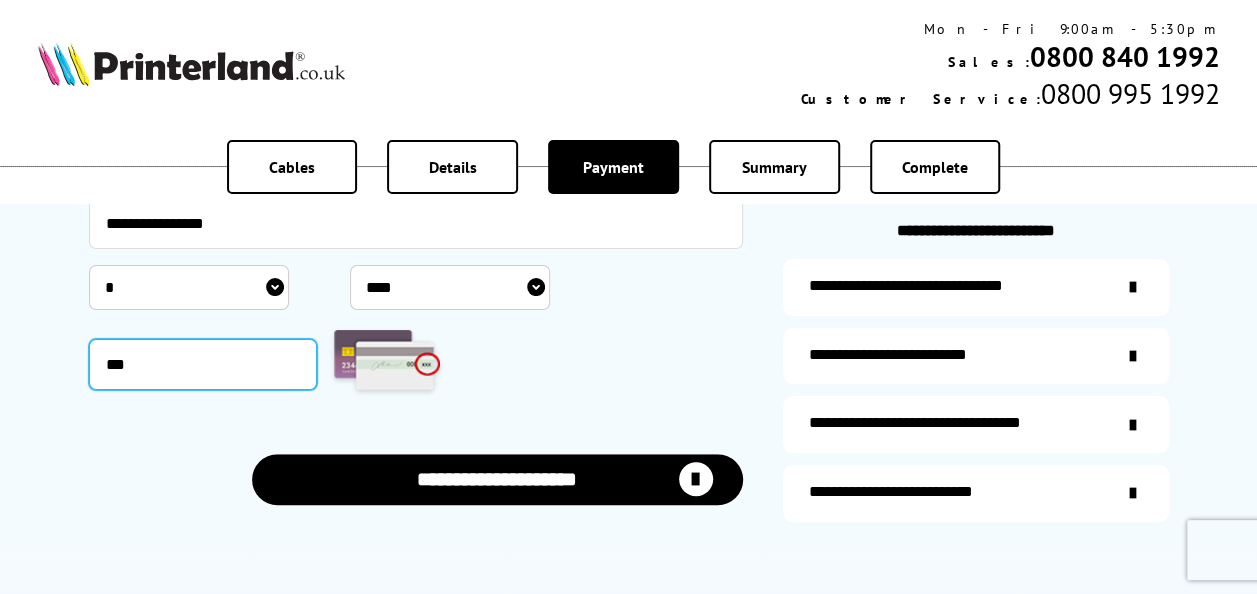 type on "***" 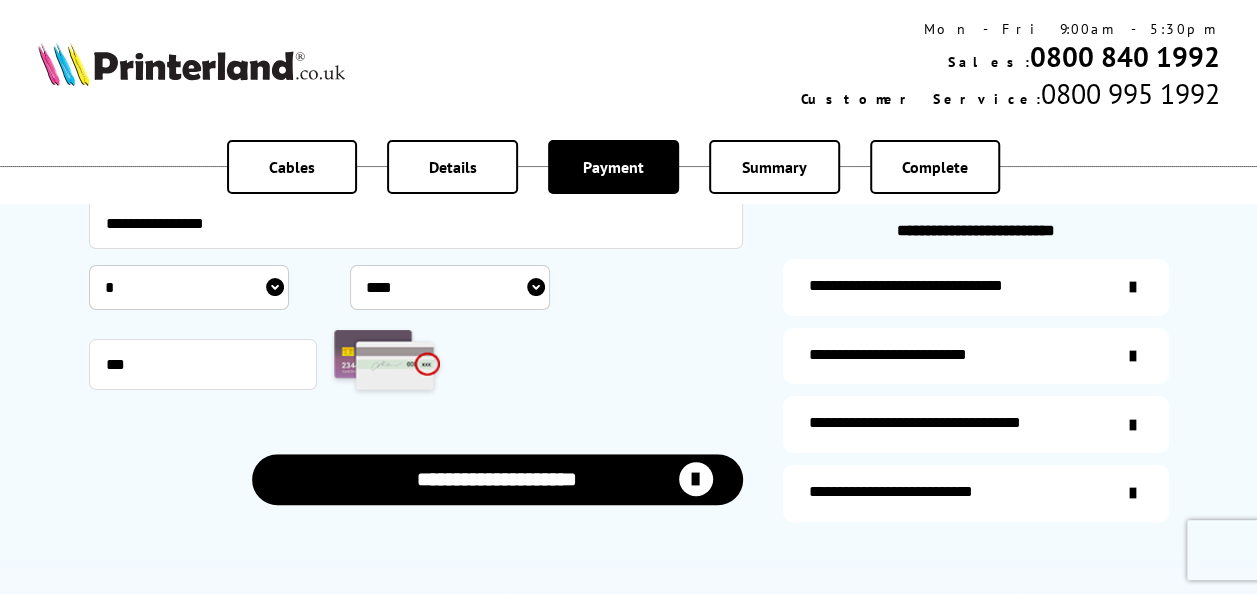 click on "**********" at bounding box center [497, 479] 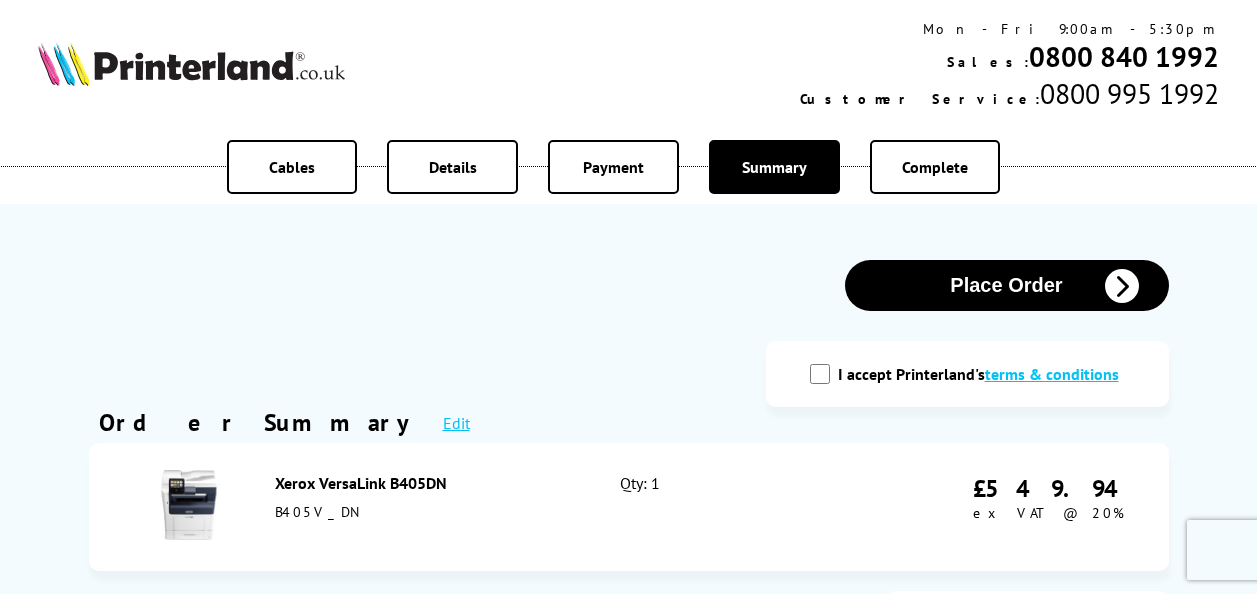 scroll, scrollTop: 0, scrollLeft: 0, axis: both 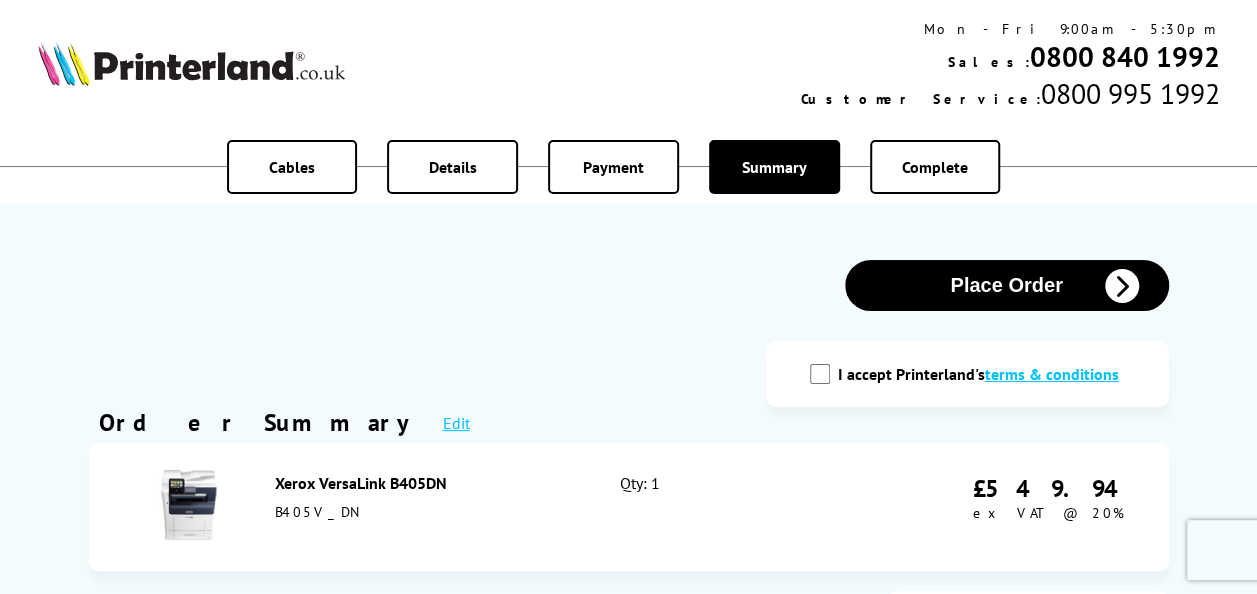drag, startPoint x: 276, startPoint y: 483, endPoint x: 458, endPoint y: 485, distance: 182.01099 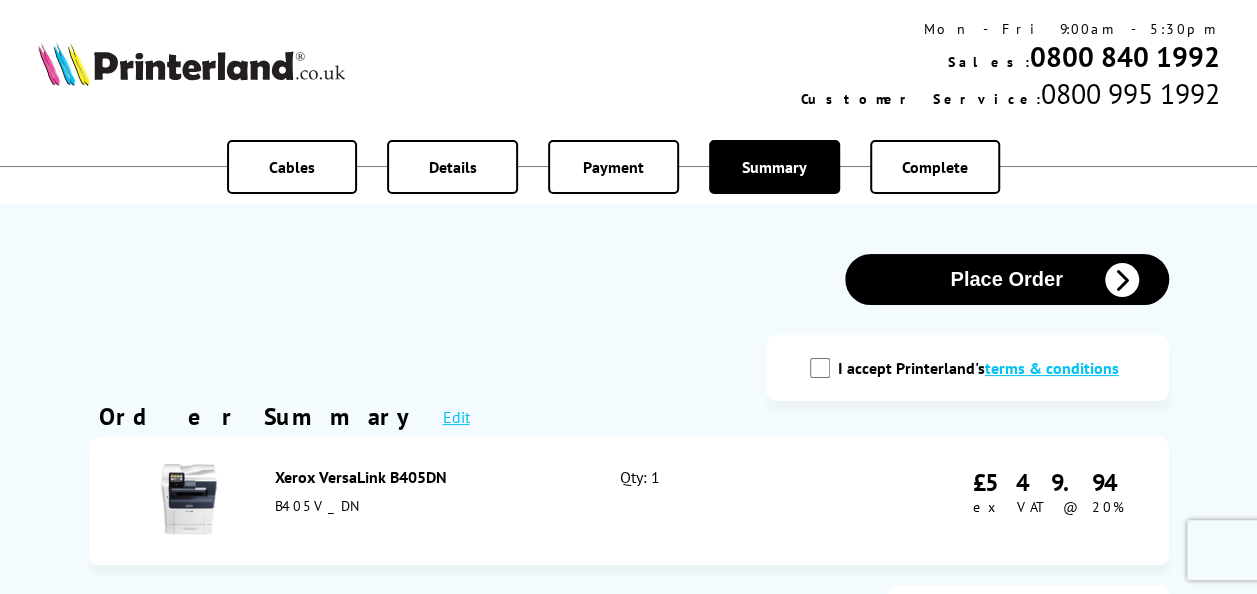scroll, scrollTop: 0, scrollLeft: 0, axis: both 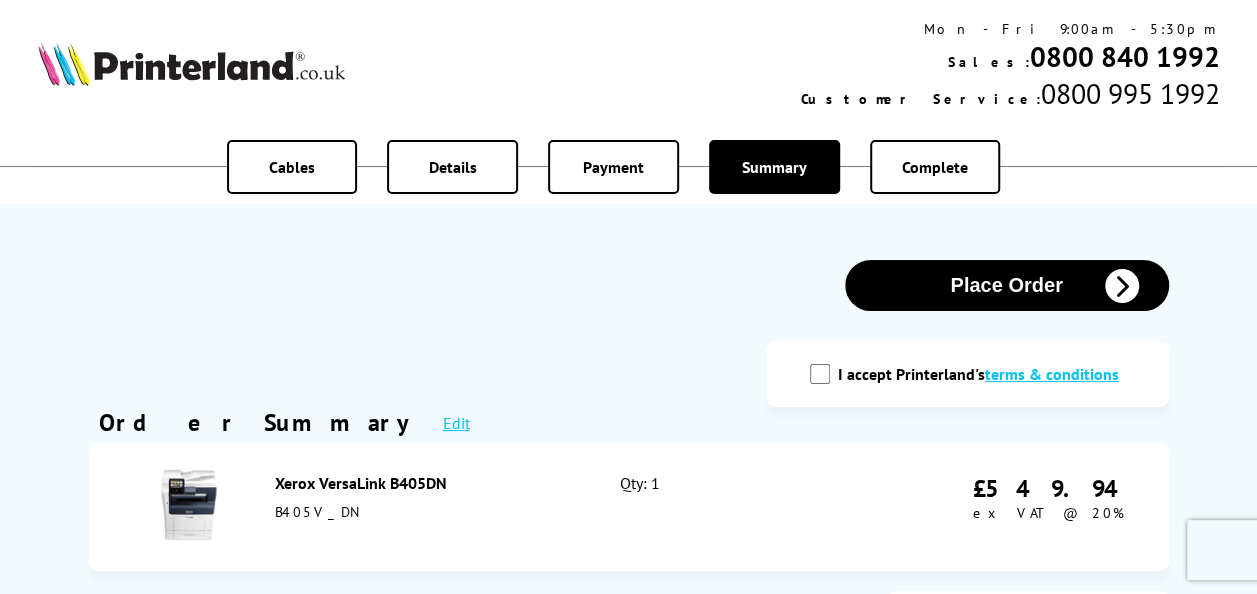 click on "I accept Printerland's  terms & conditions" at bounding box center [820, 374] 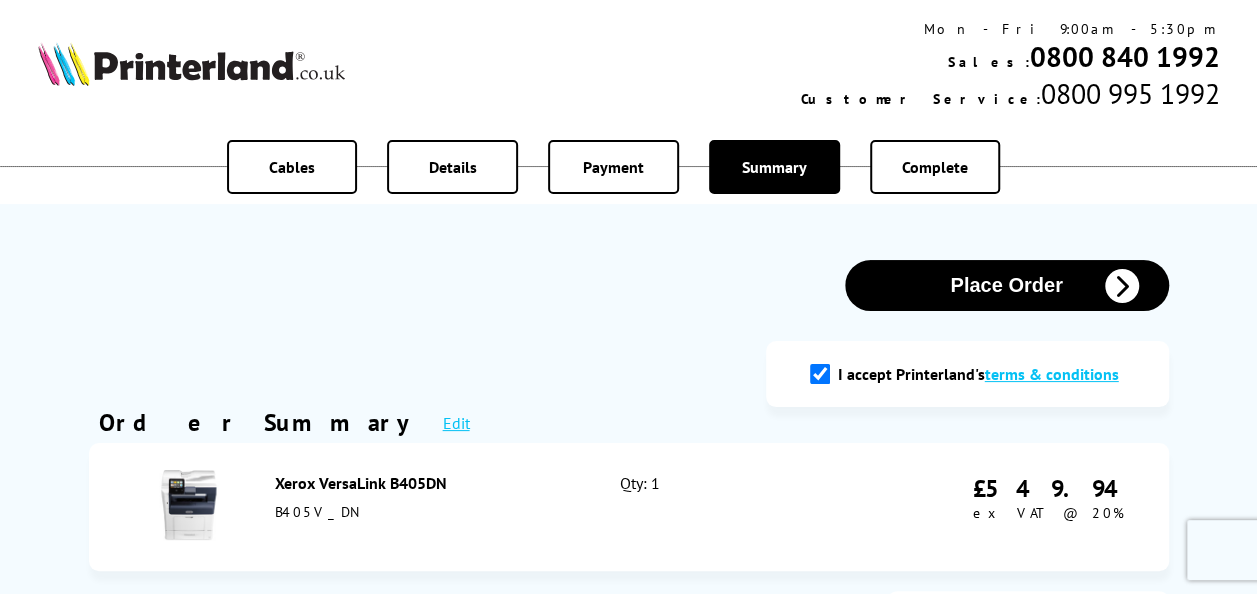 click on "Place Order" at bounding box center [1007, 285] 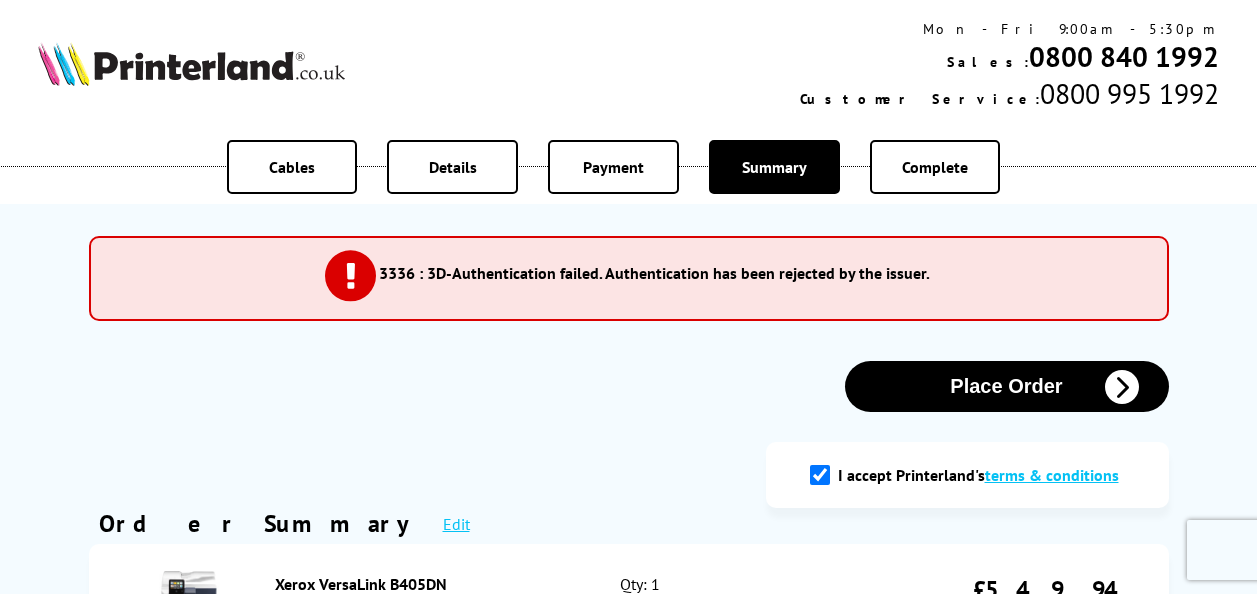 scroll, scrollTop: 0, scrollLeft: 0, axis: both 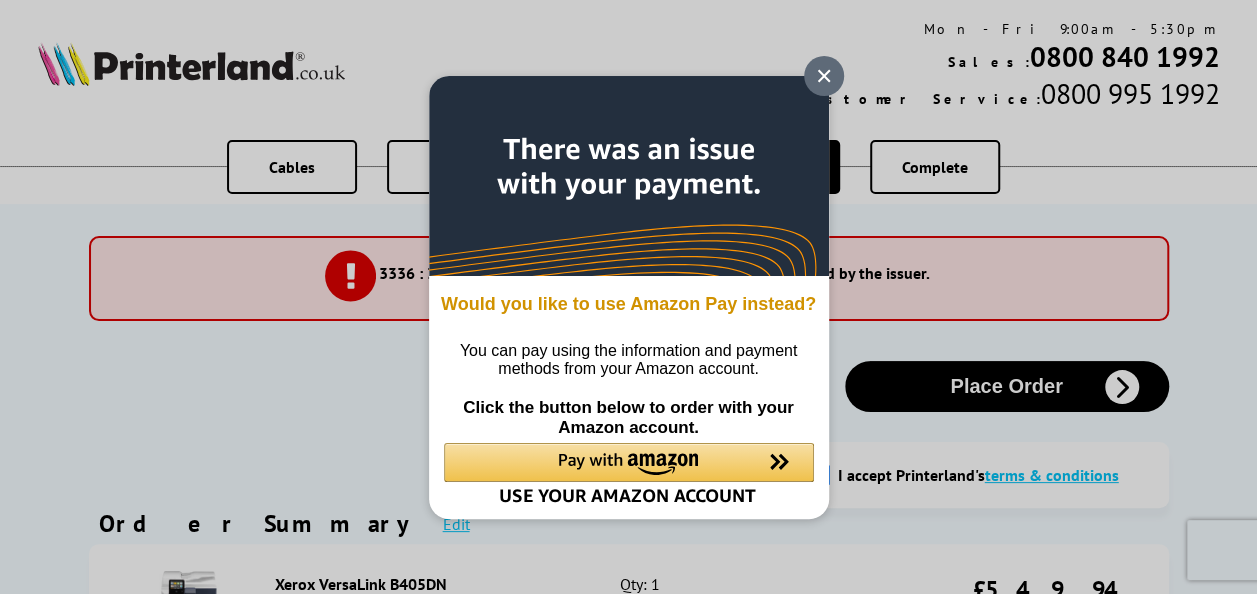 click 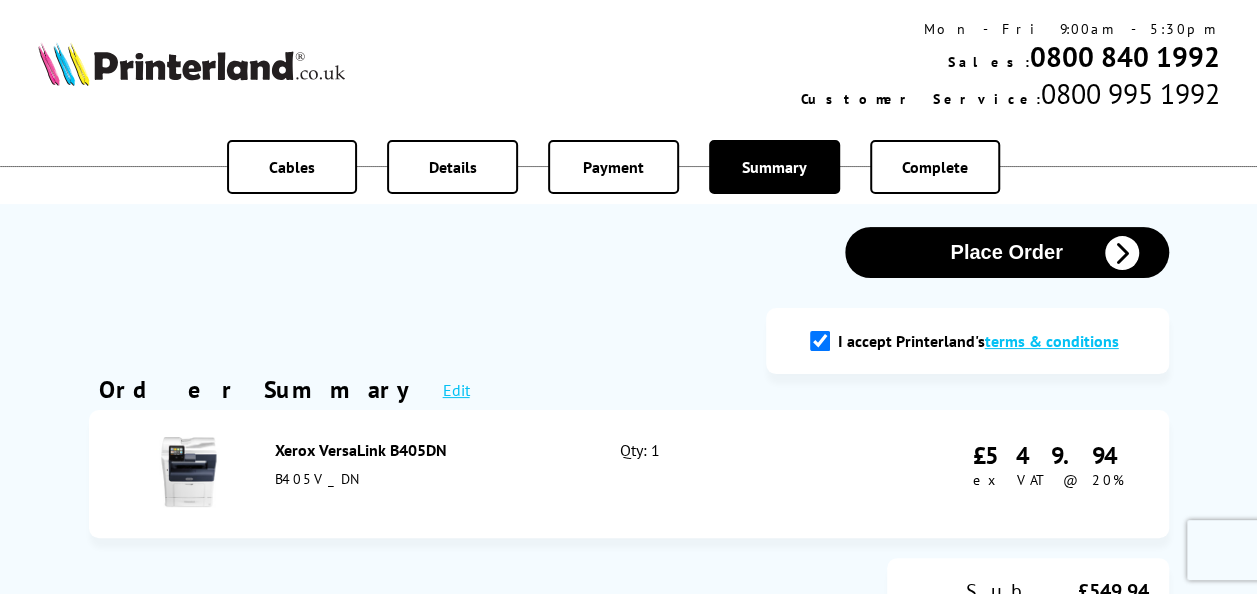 scroll, scrollTop: 0, scrollLeft: 0, axis: both 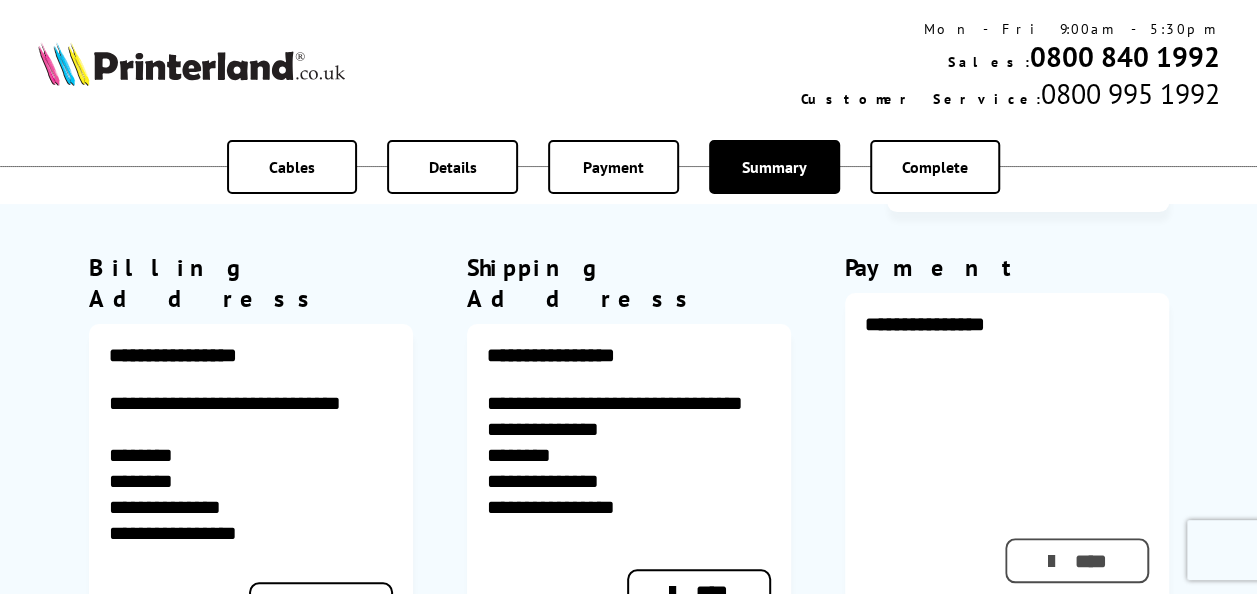click on "****" at bounding box center [1076, 560] 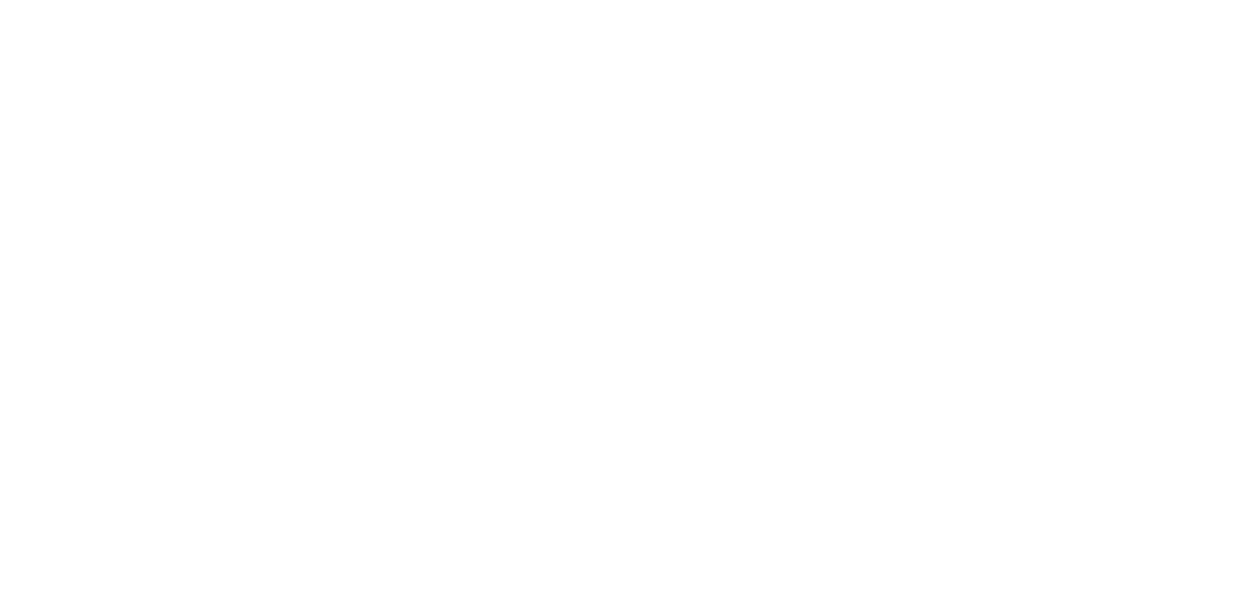 select on "**********" 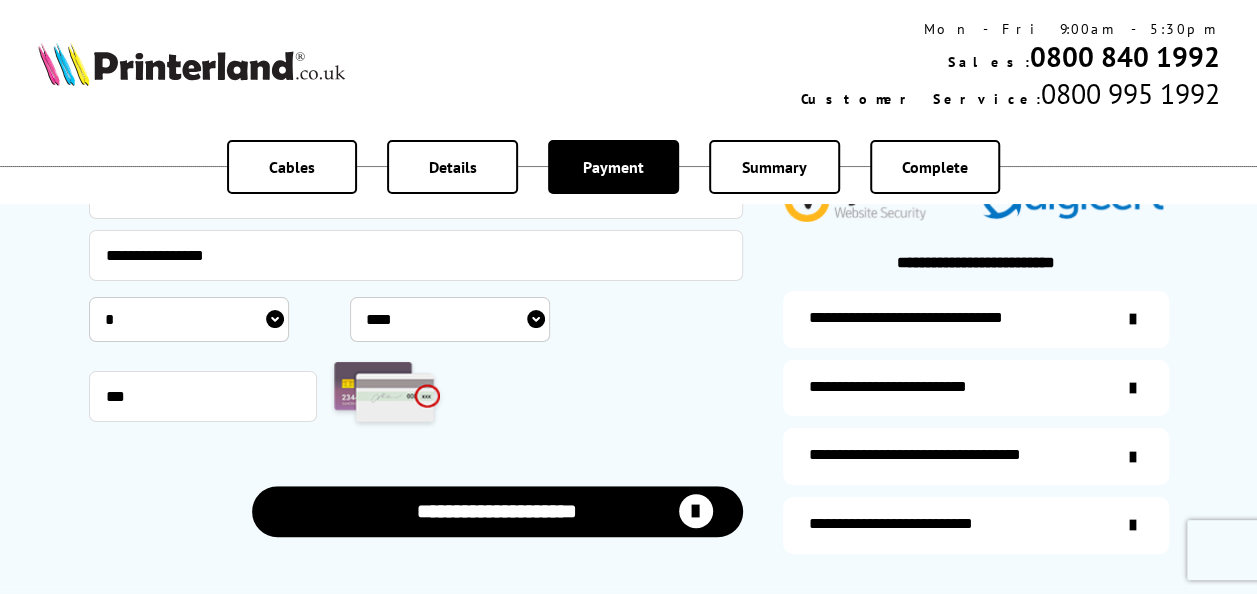 scroll, scrollTop: 500, scrollLeft: 0, axis: vertical 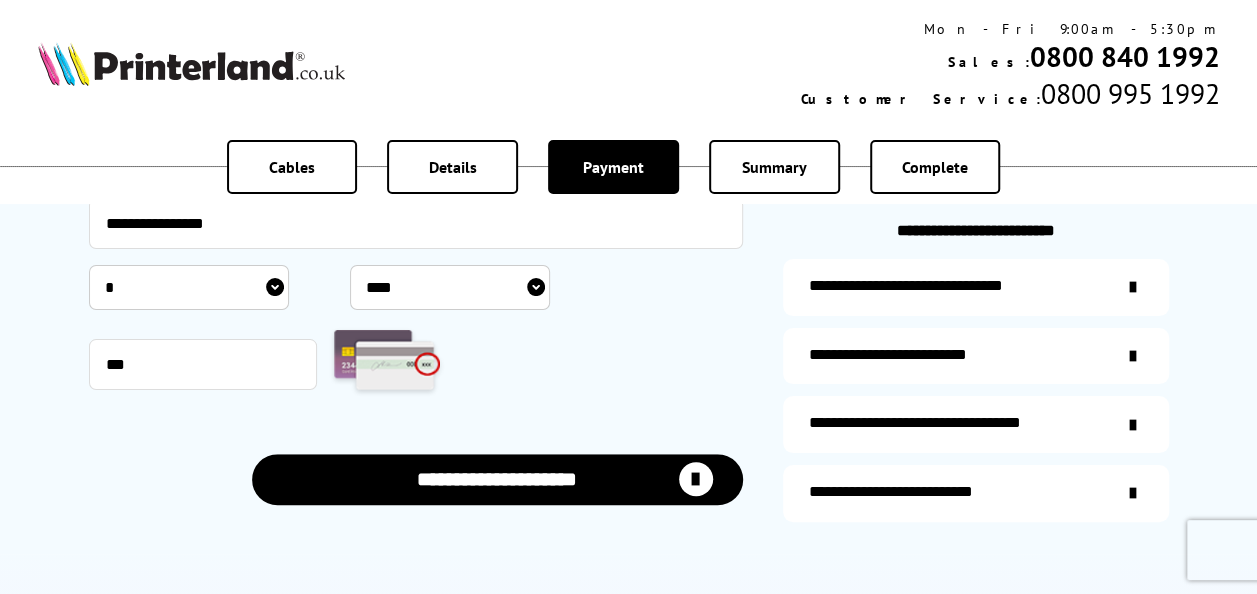 click on "**********" at bounding box center (497, 479) 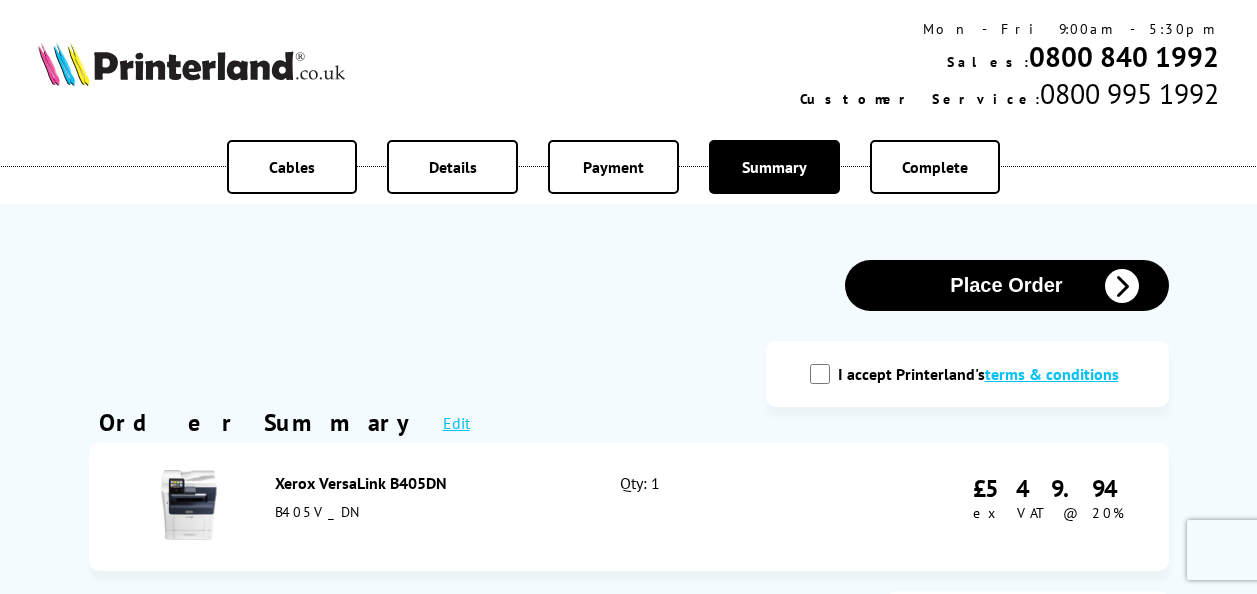 scroll, scrollTop: 0, scrollLeft: 0, axis: both 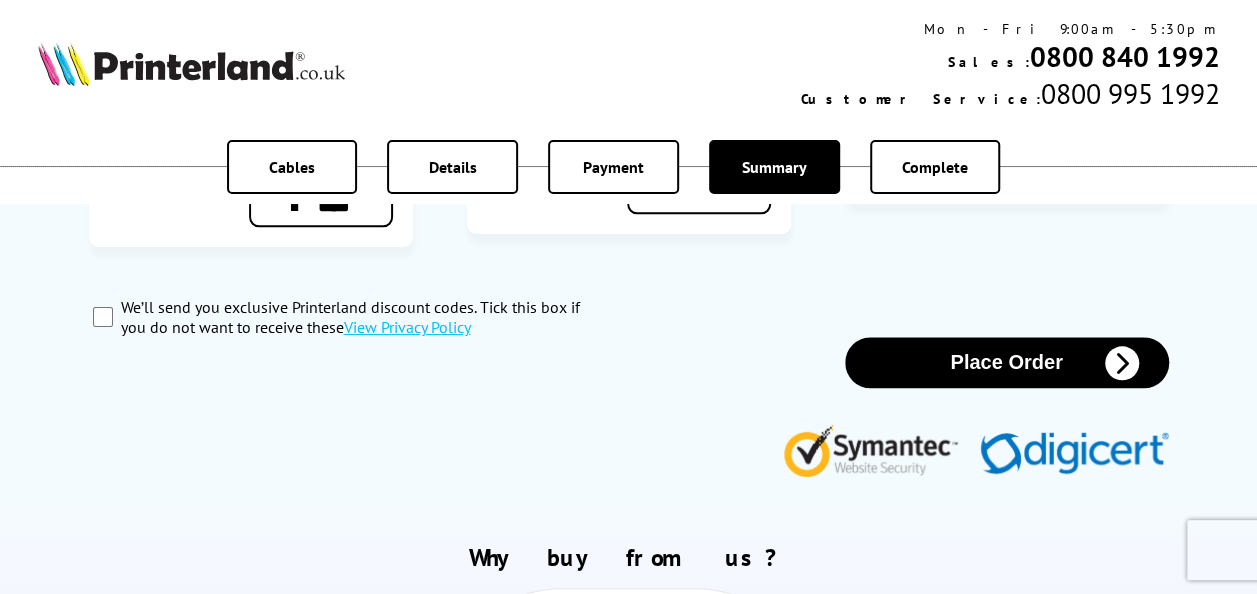 click on "Place Order" at bounding box center (1007, 362) 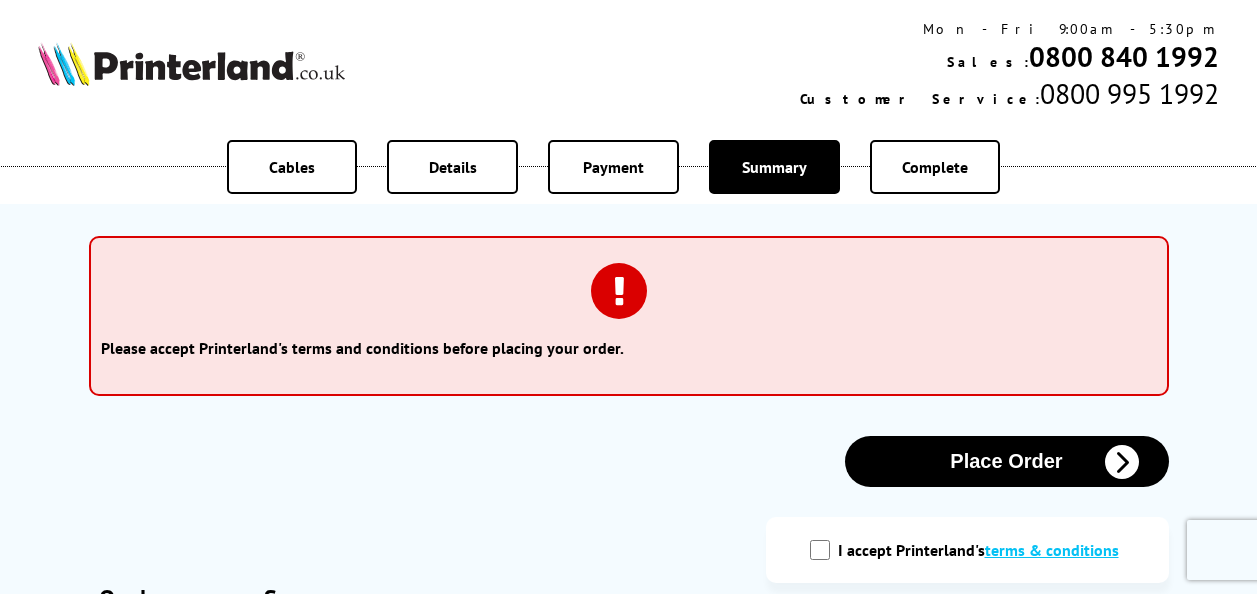 scroll, scrollTop: 0, scrollLeft: 0, axis: both 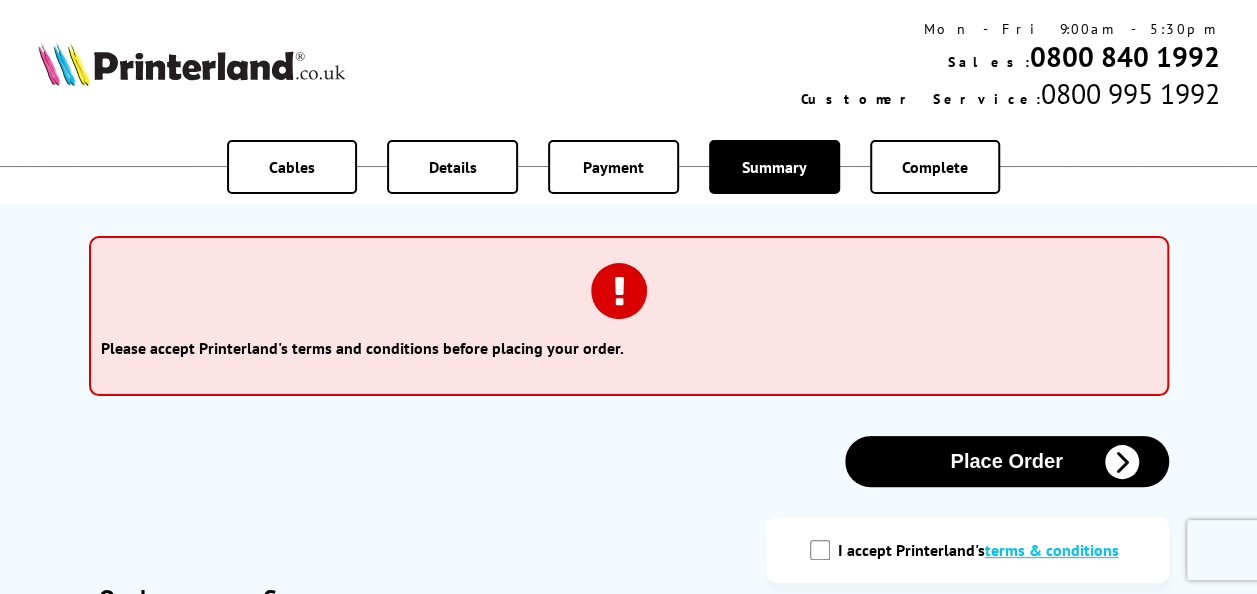 click on "I accept Printerland's  terms & conditions" at bounding box center (820, 550) 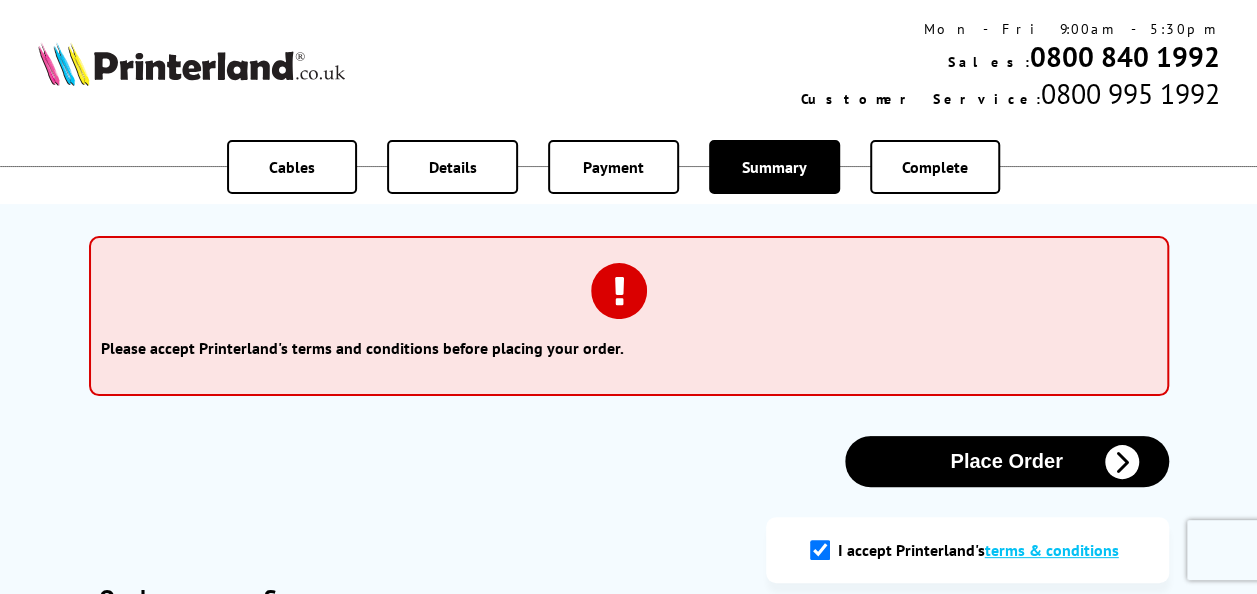 click on "Place Order" at bounding box center [1007, 461] 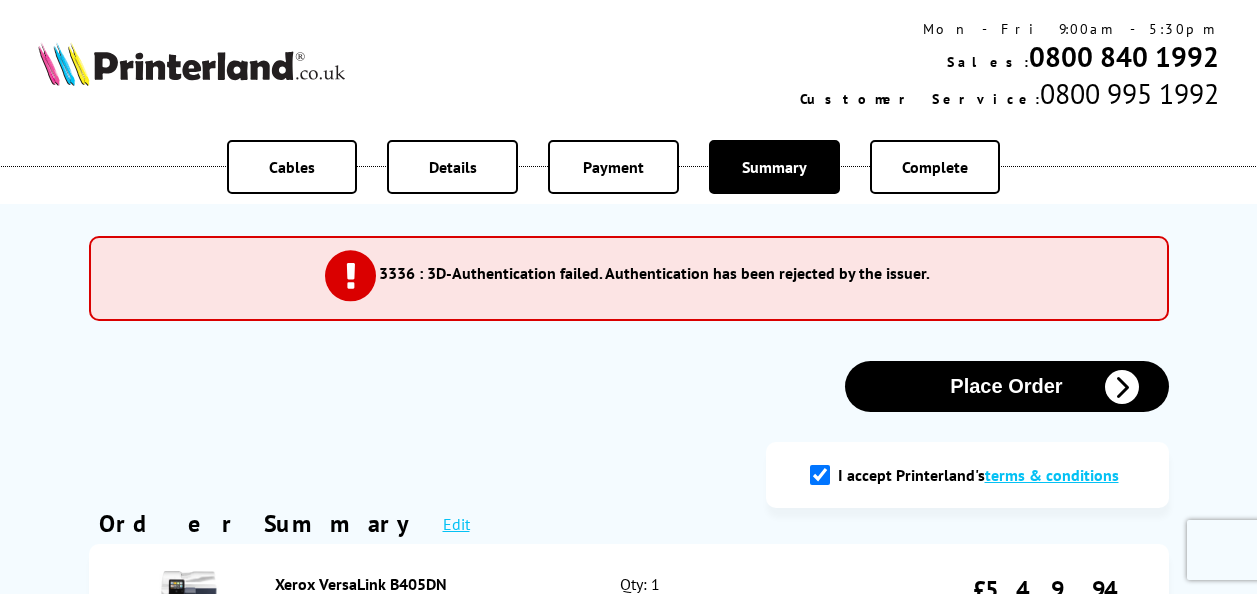 scroll, scrollTop: 0, scrollLeft: 0, axis: both 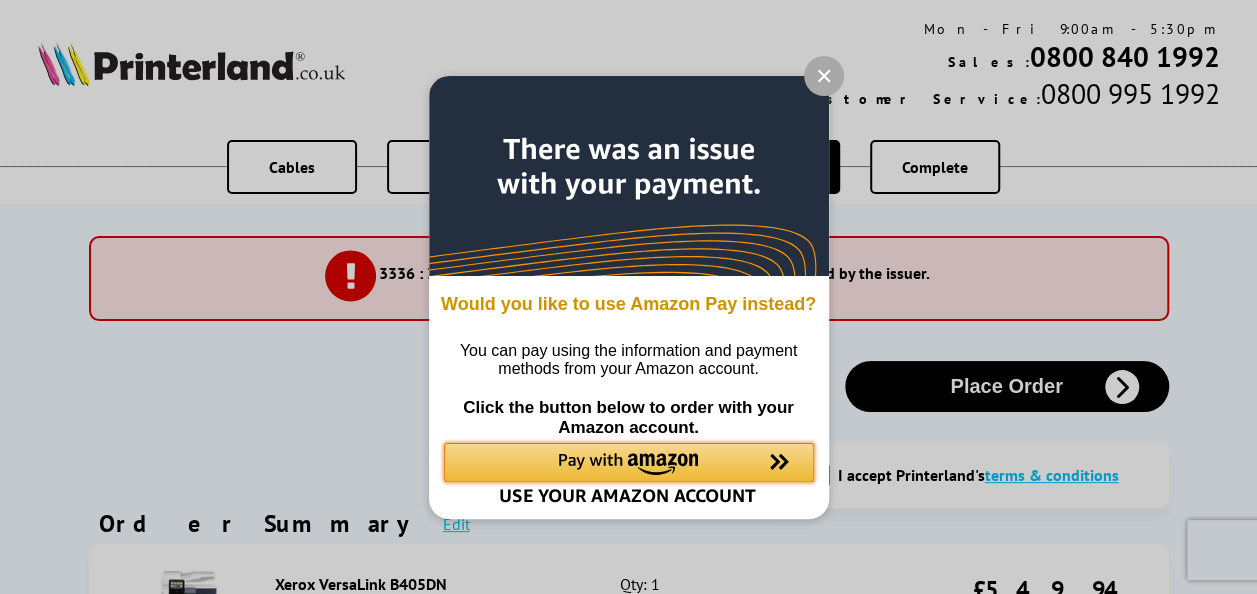 click at bounding box center [629, 464] 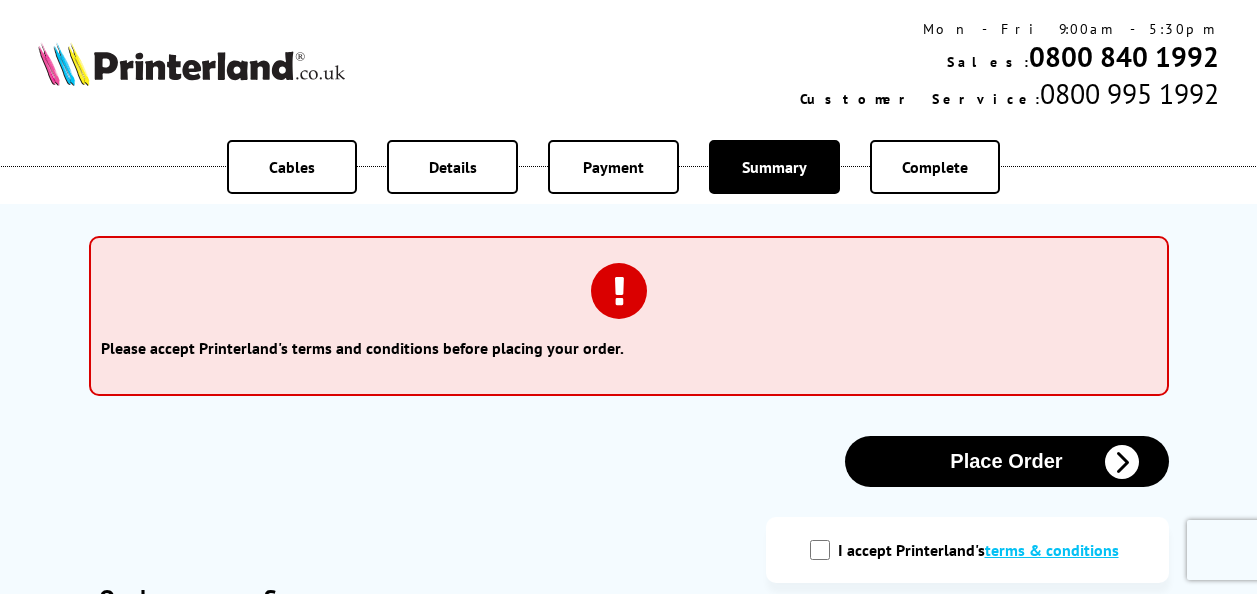 scroll, scrollTop: 0, scrollLeft: 0, axis: both 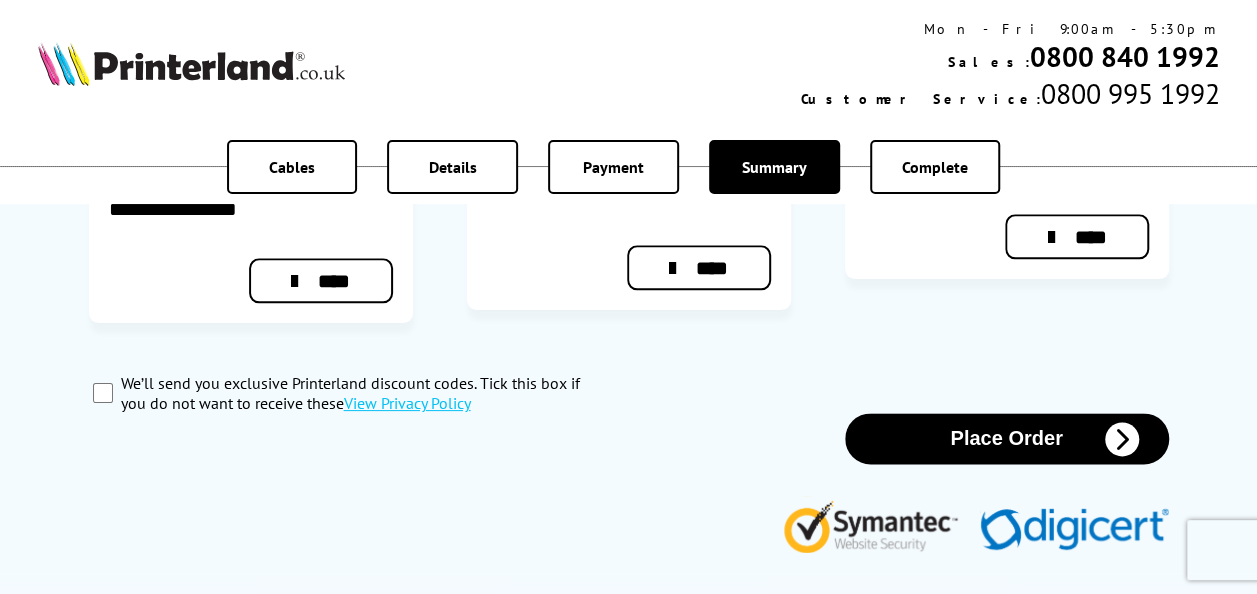 click on "Place Order" at bounding box center [1007, 438] 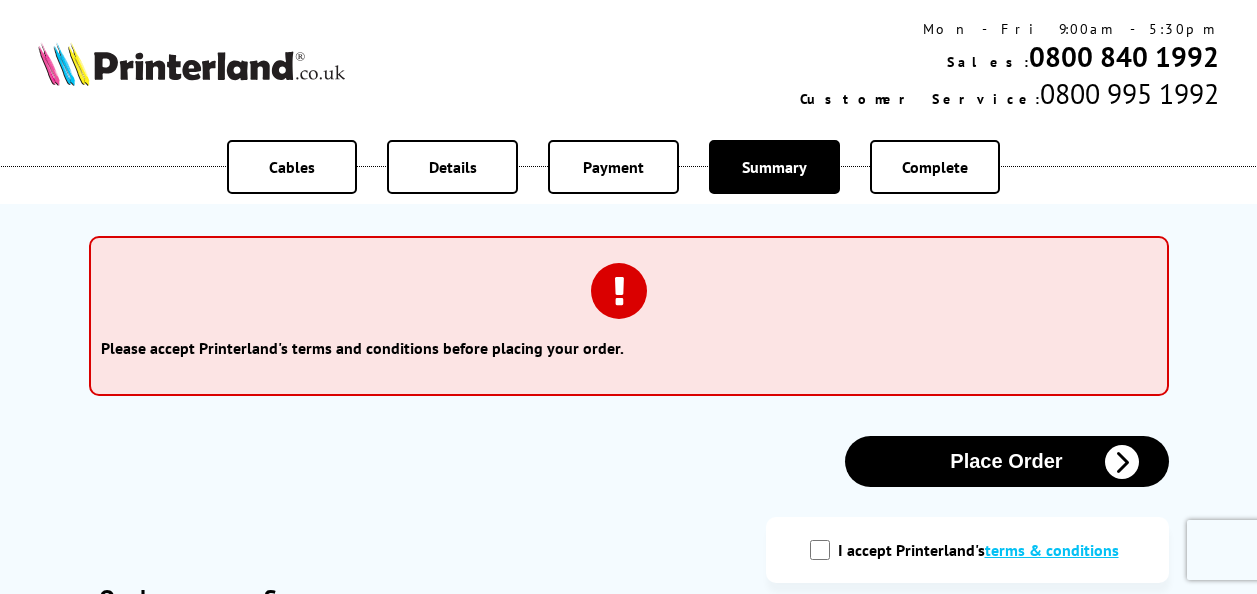 scroll, scrollTop: 0, scrollLeft: 0, axis: both 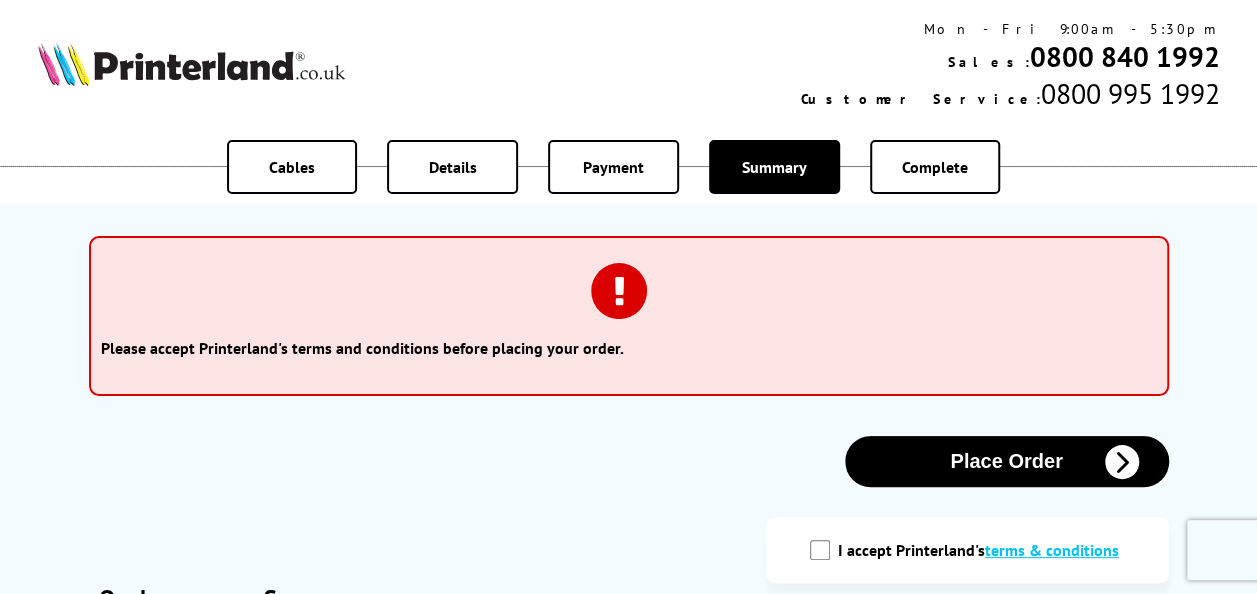 click on "I accept Printerland's  terms & conditions" at bounding box center (820, 550) 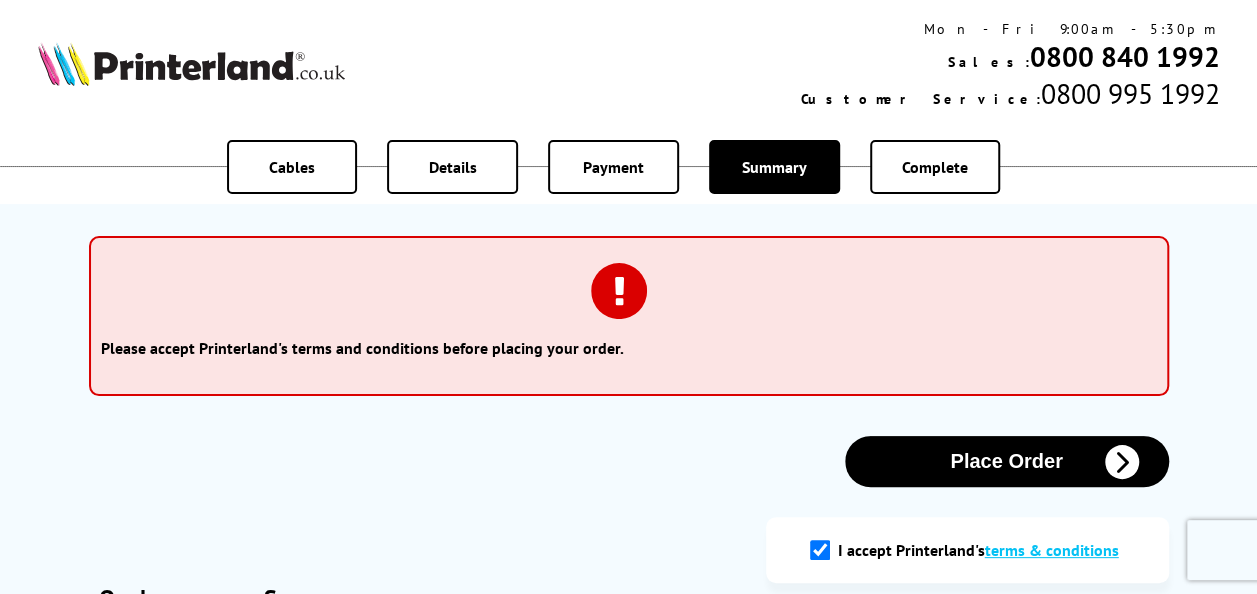 click on "Place Order" at bounding box center [1007, 461] 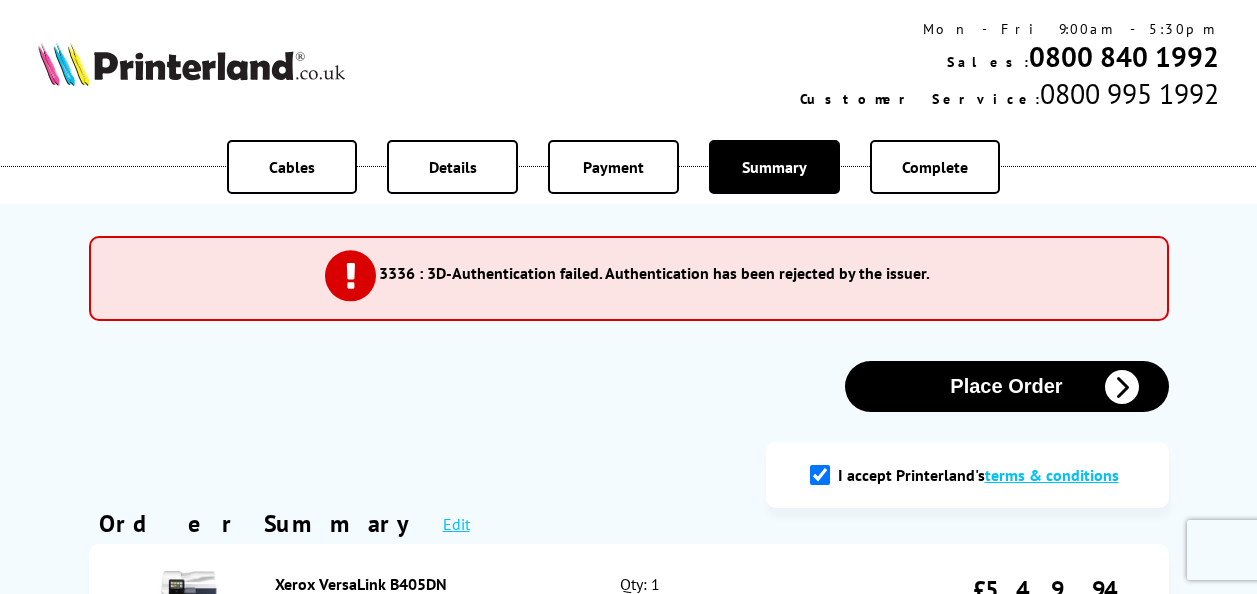 scroll, scrollTop: 0, scrollLeft: 0, axis: both 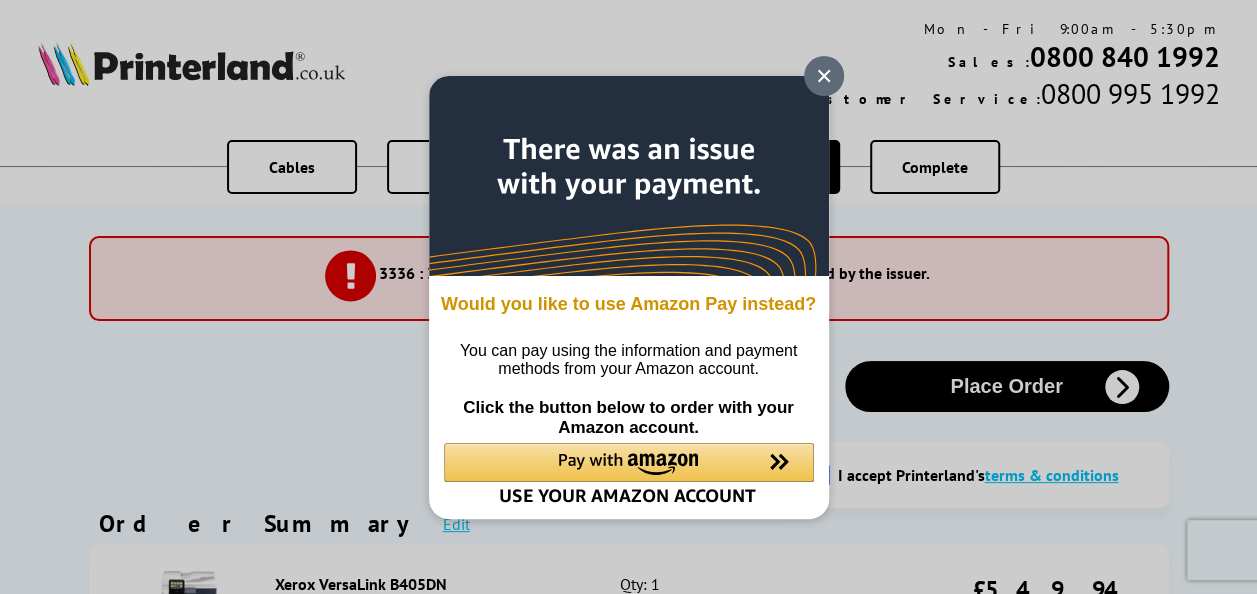 click 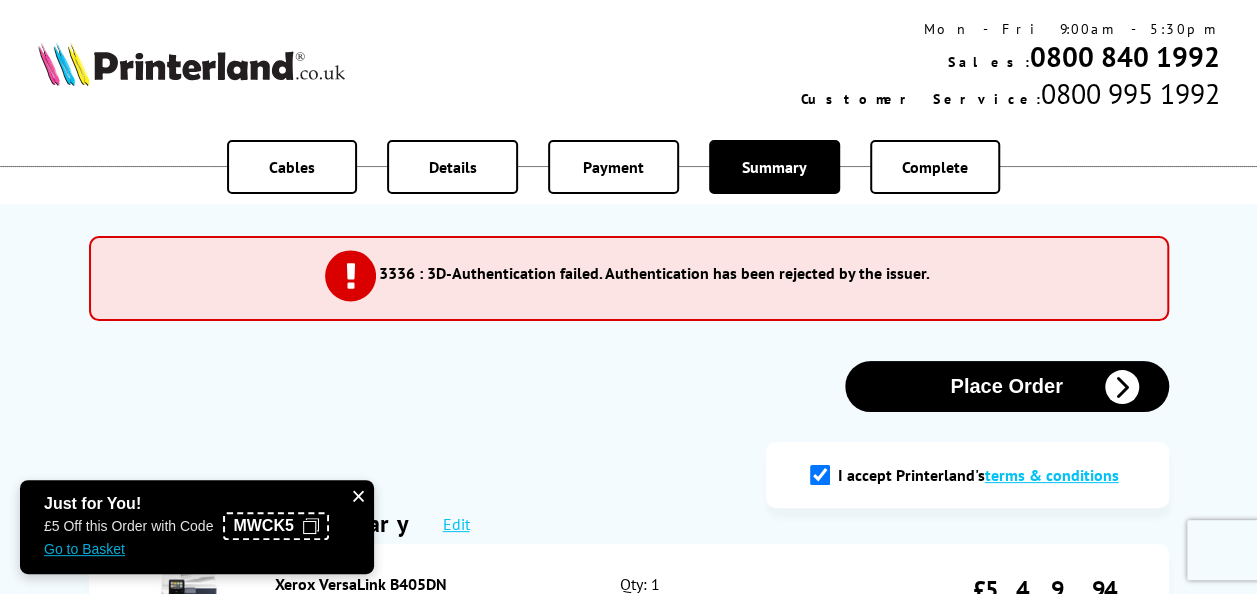 scroll, scrollTop: 200, scrollLeft: 0, axis: vertical 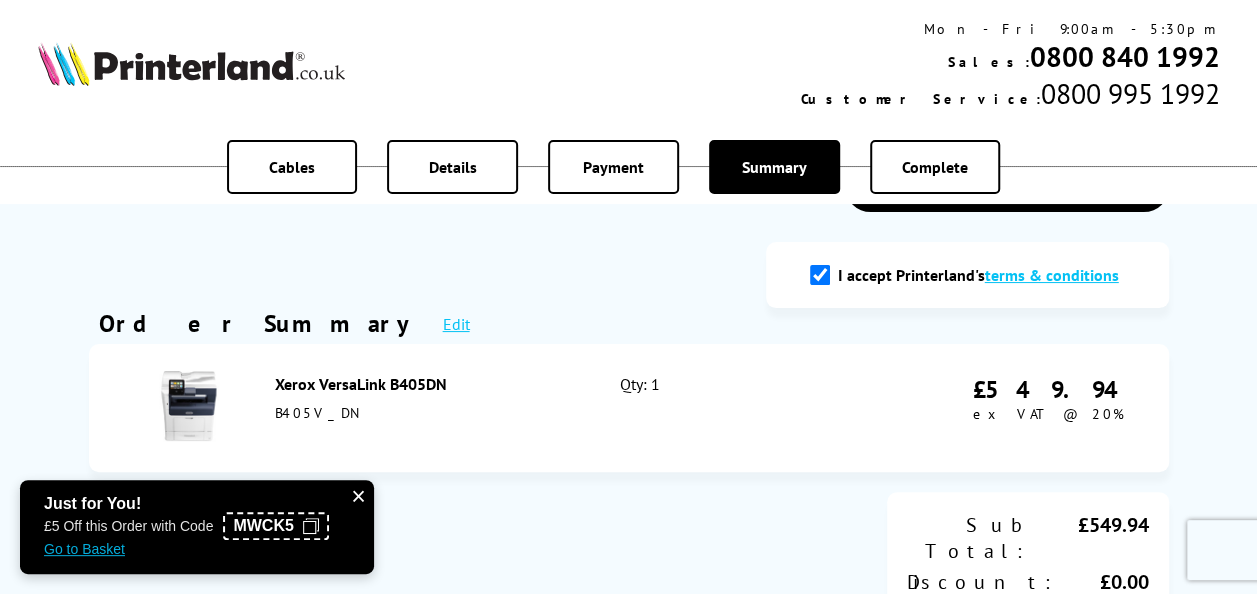 drag, startPoint x: 276, startPoint y: 383, endPoint x: 456, endPoint y: 387, distance: 180.04443 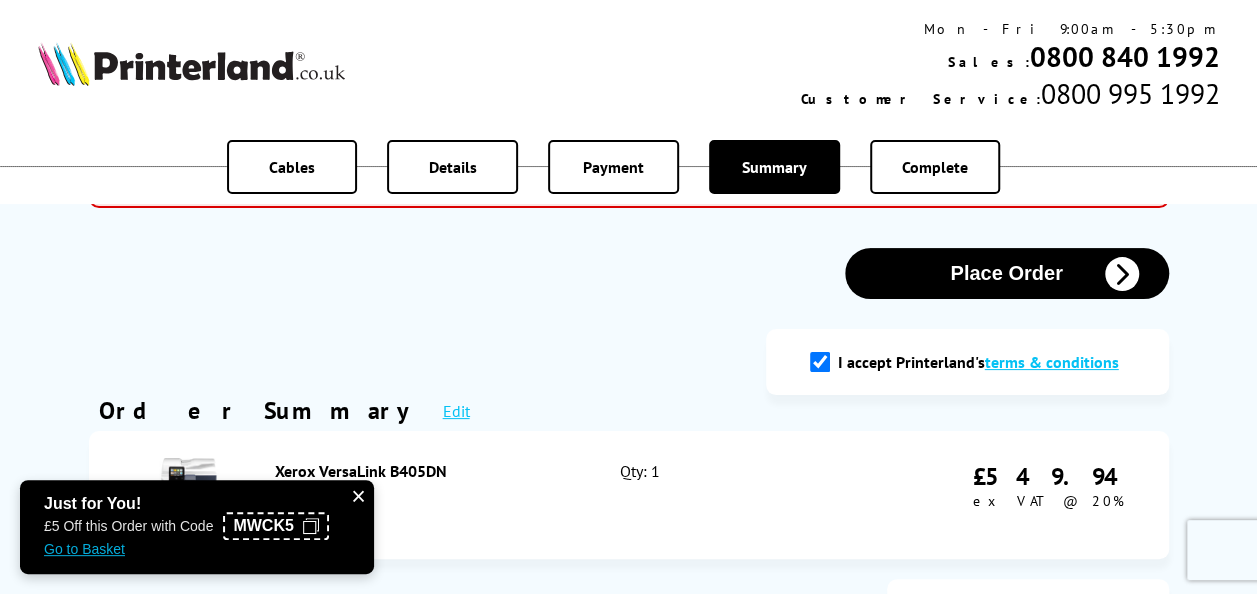 scroll, scrollTop: 0, scrollLeft: 0, axis: both 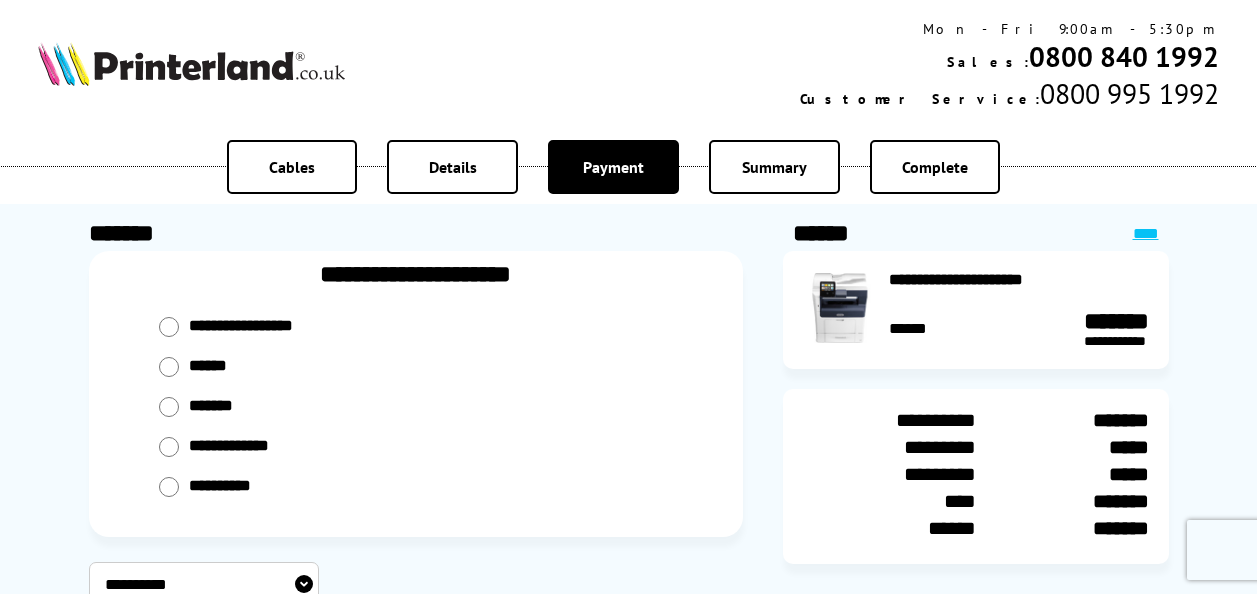 select on "**********" 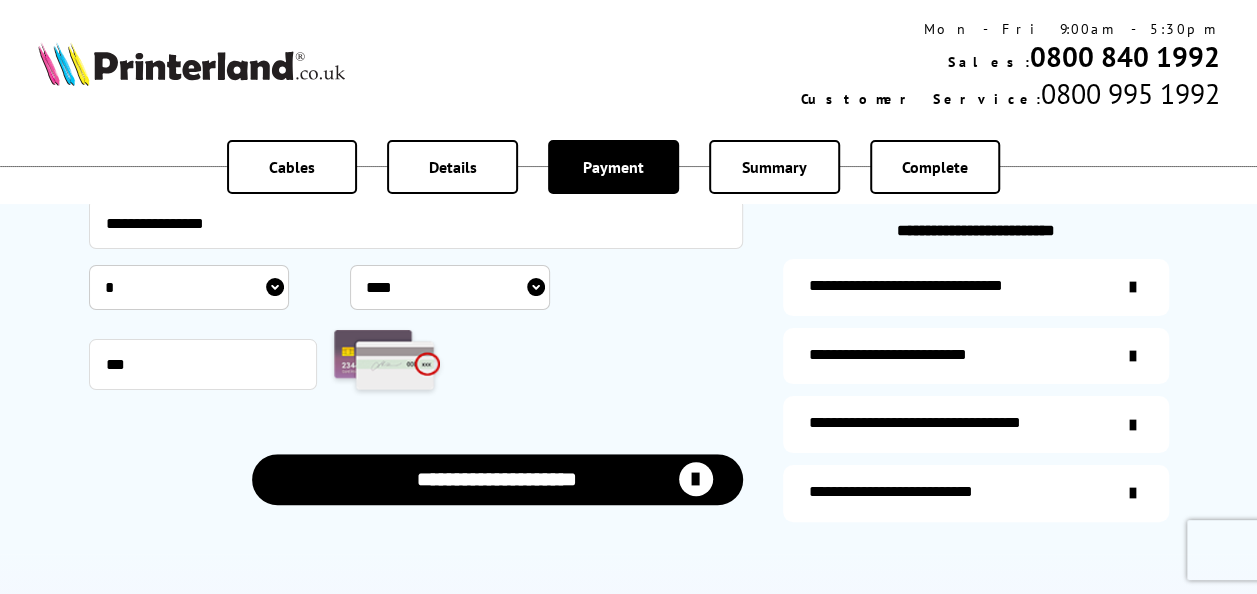 scroll, scrollTop: 0, scrollLeft: 0, axis: both 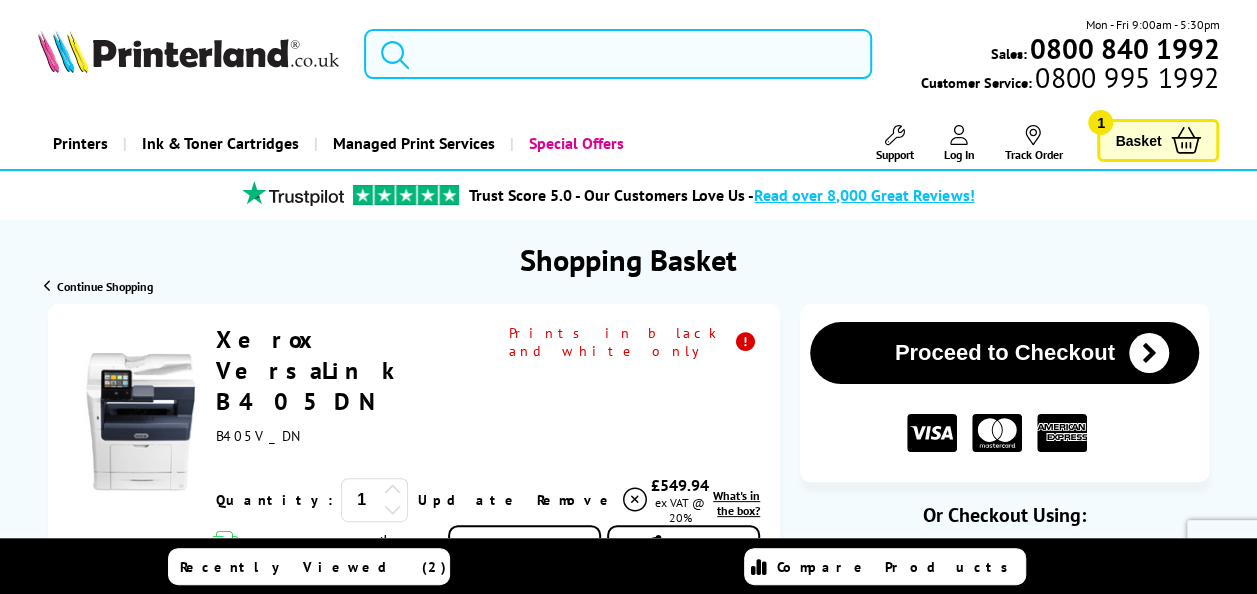 click at bounding box center [618, 54] 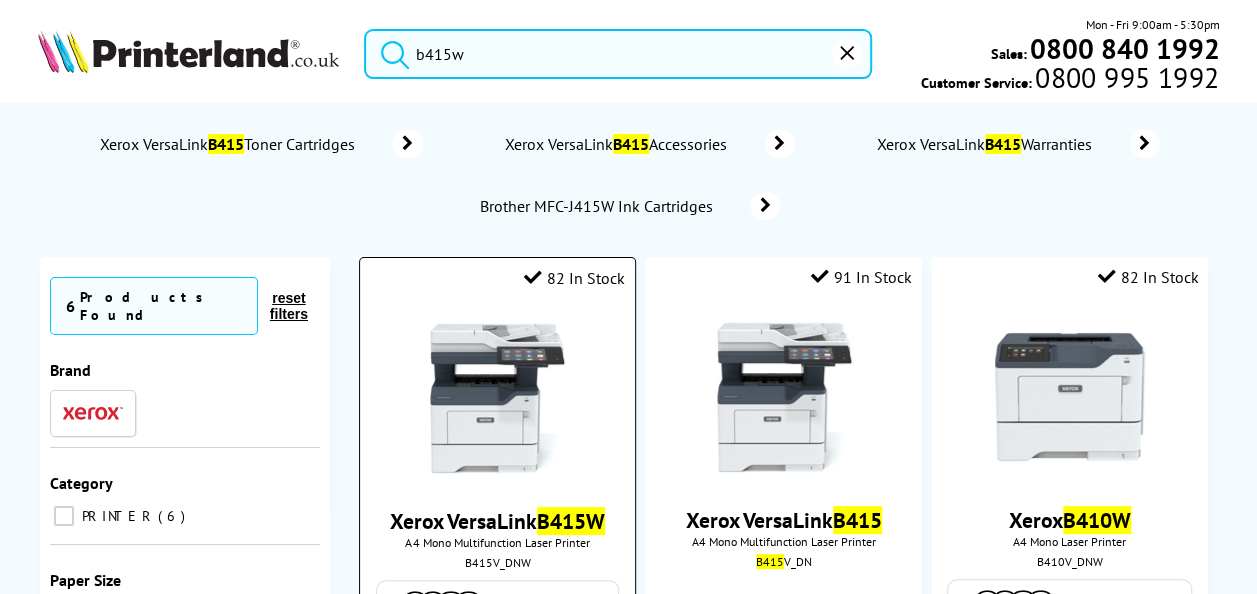 type on "b415w" 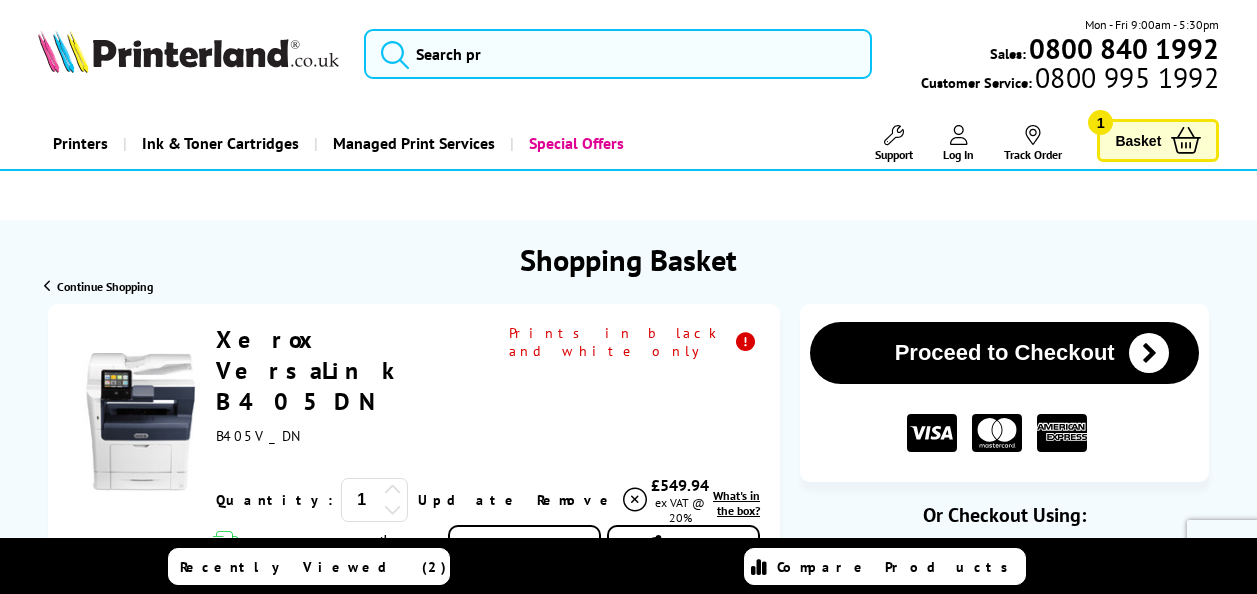 scroll, scrollTop: 0, scrollLeft: 0, axis: both 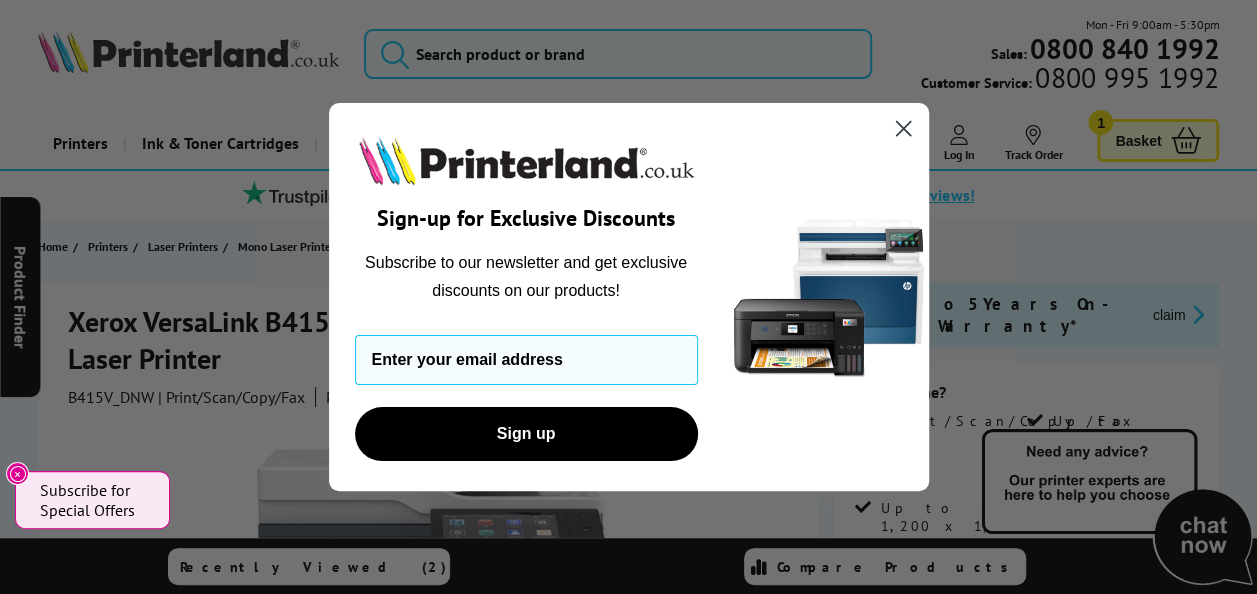 click 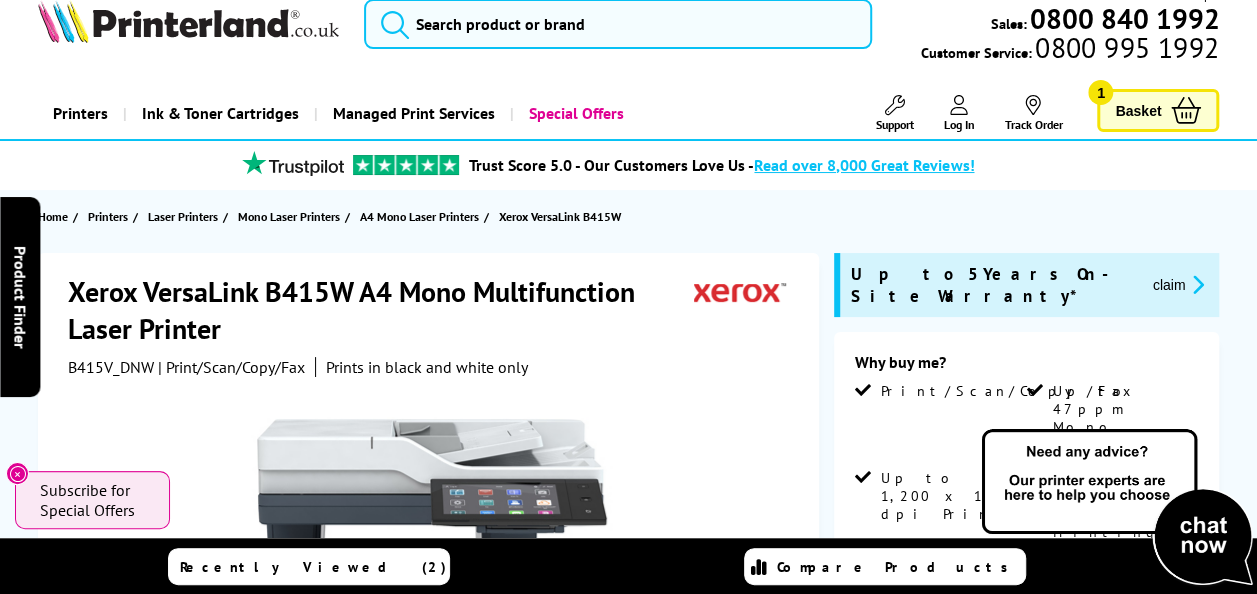 scroll, scrollTop: 0, scrollLeft: 0, axis: both 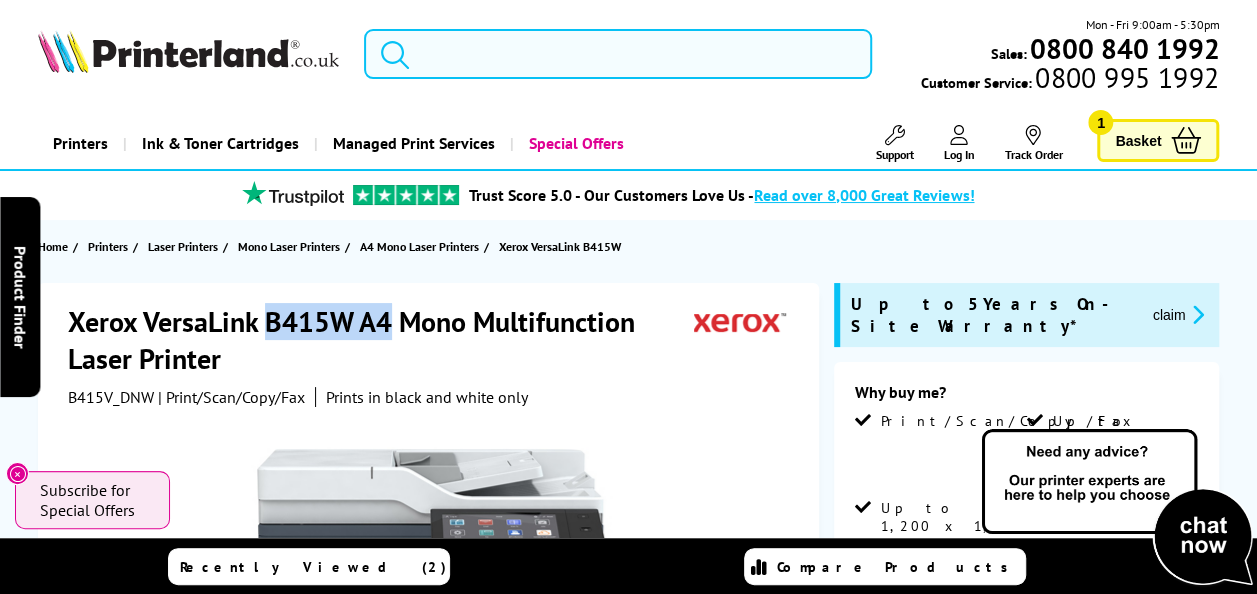 drag, startPoint x: 268, startPoint y: 315, endPoint x: 389, endPoint y: 319, distance: 121.0661 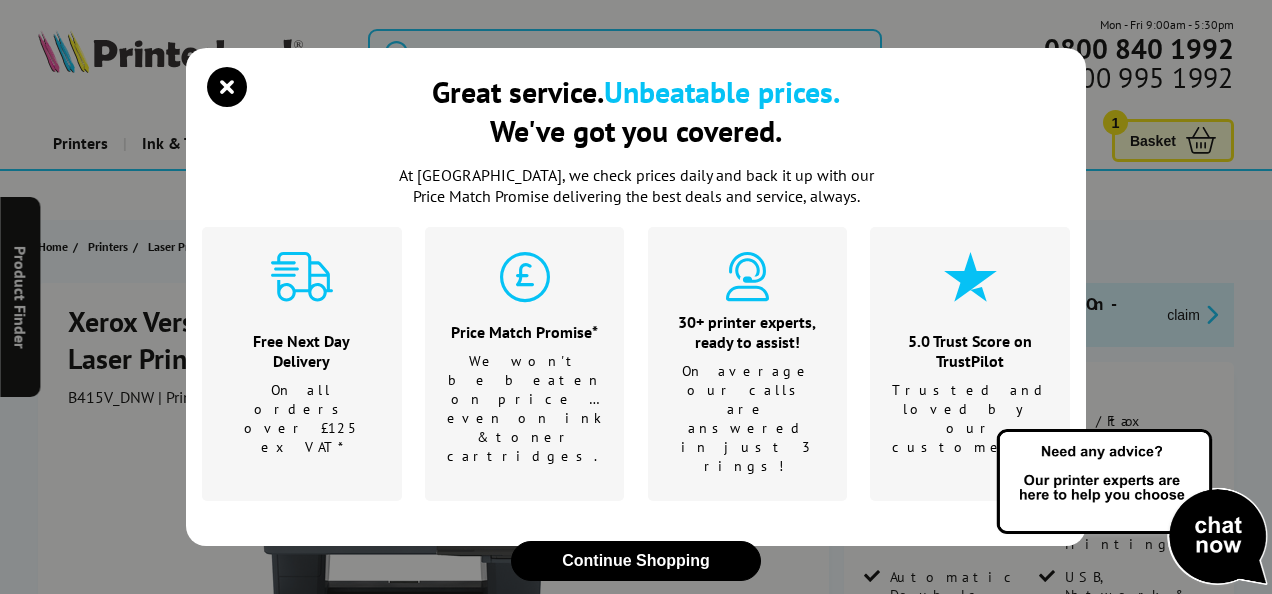 drag, startPoint x: 388, startPoint y: 319, endPoint x: 228, endPoint y: 95, distance: 275.2744 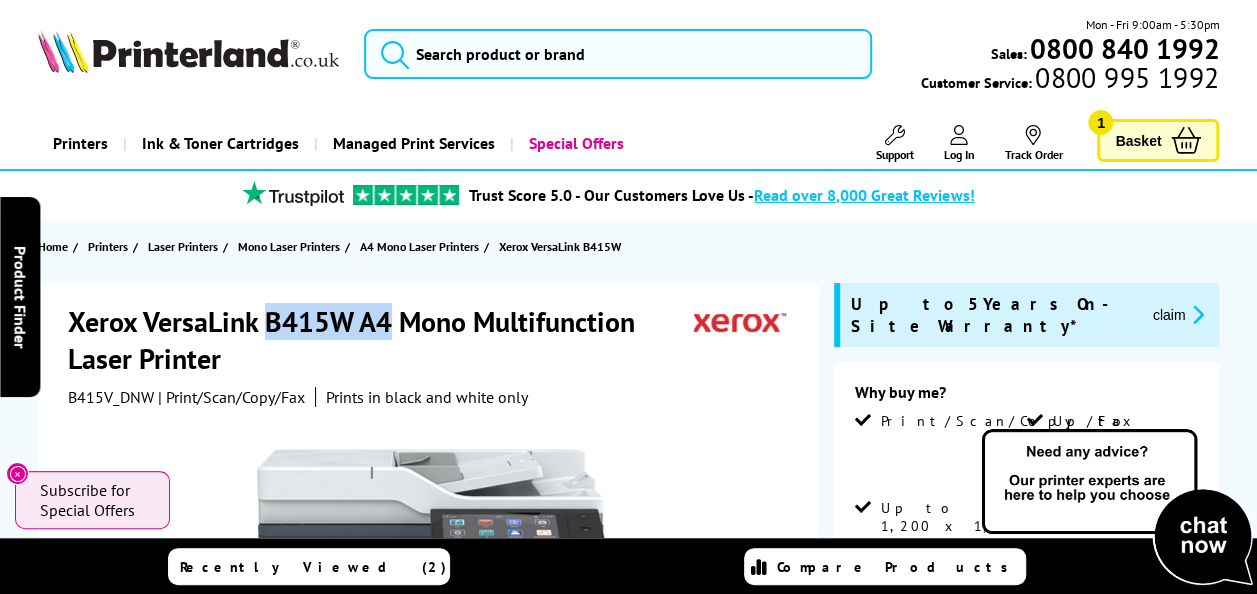 copy on "B415W A4" 